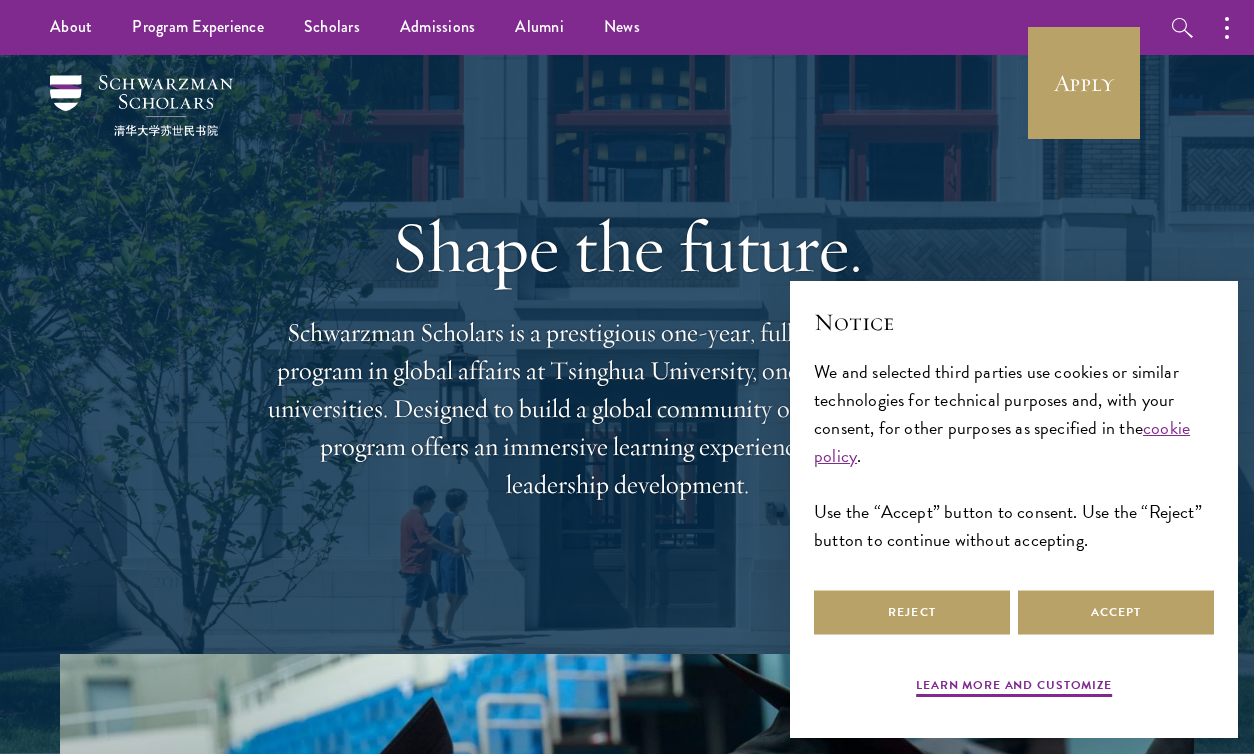 scroll, scrollTop: 0, scrollLeft: 0, axis: both 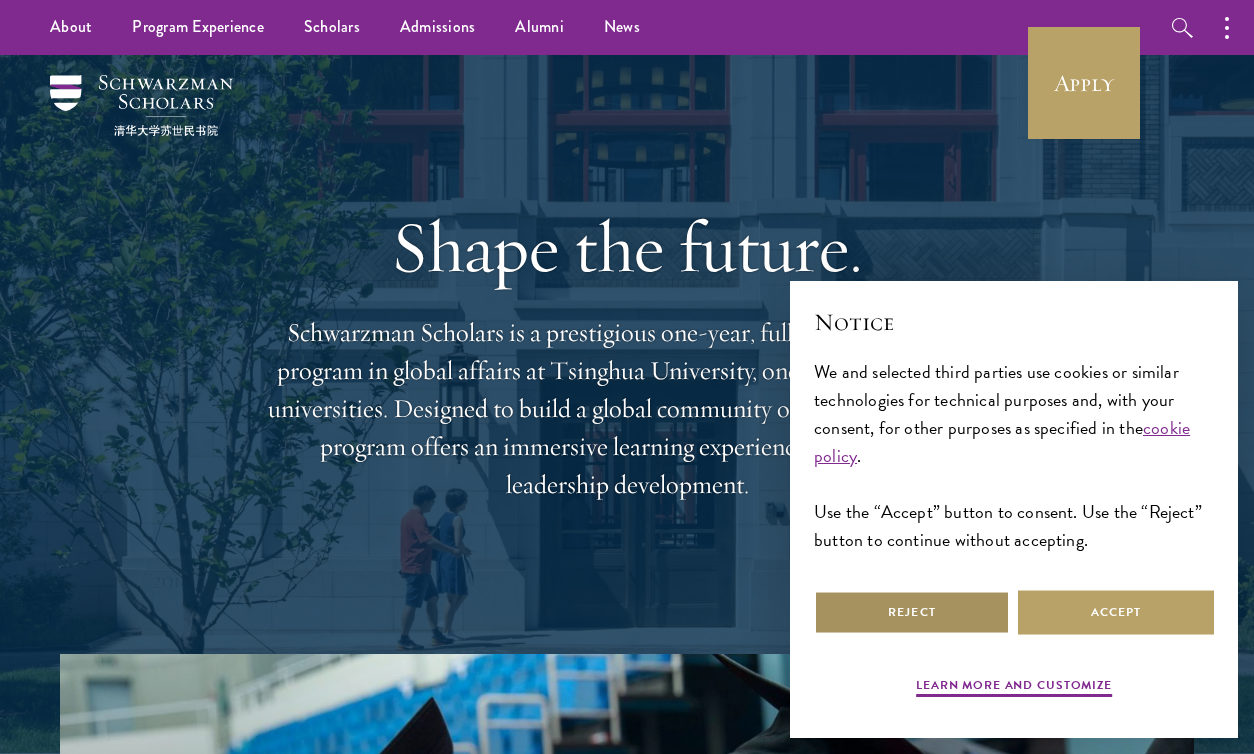 click on "Reject" at bounding box center (912, 612) 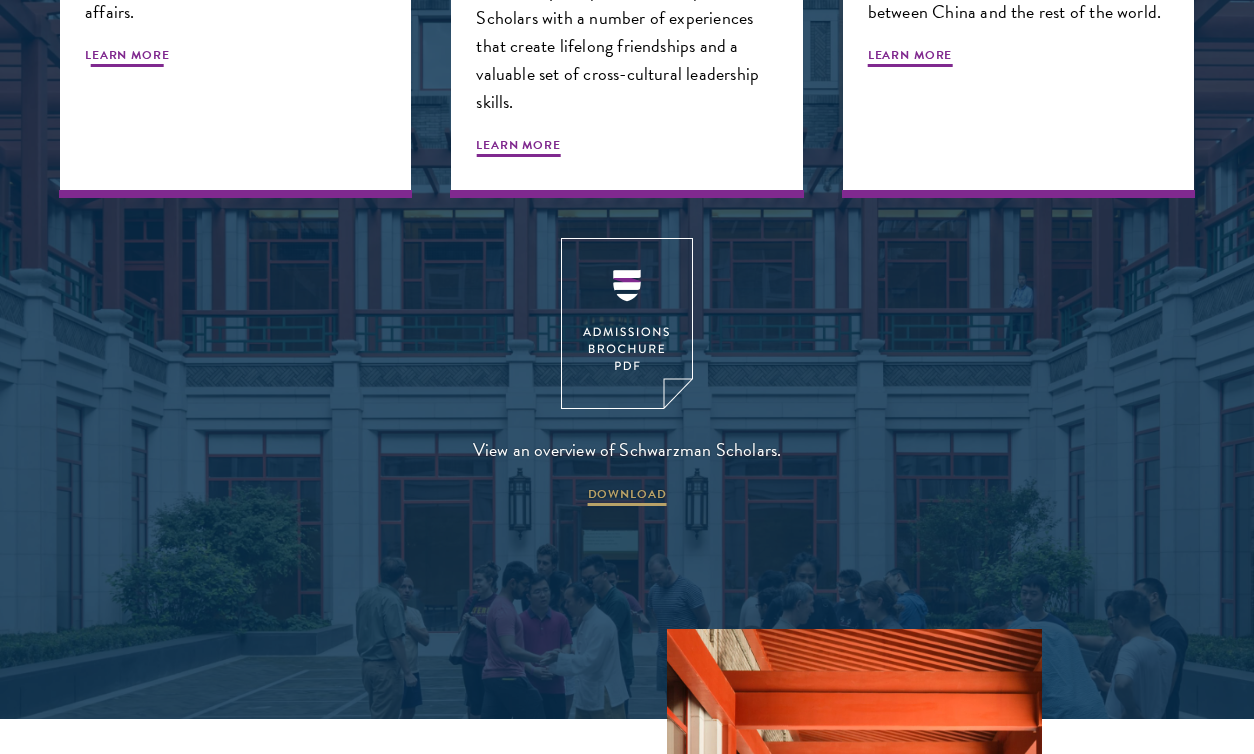 scroll, scrollTop: 2508, scrollLeft: 0, axis: vertical 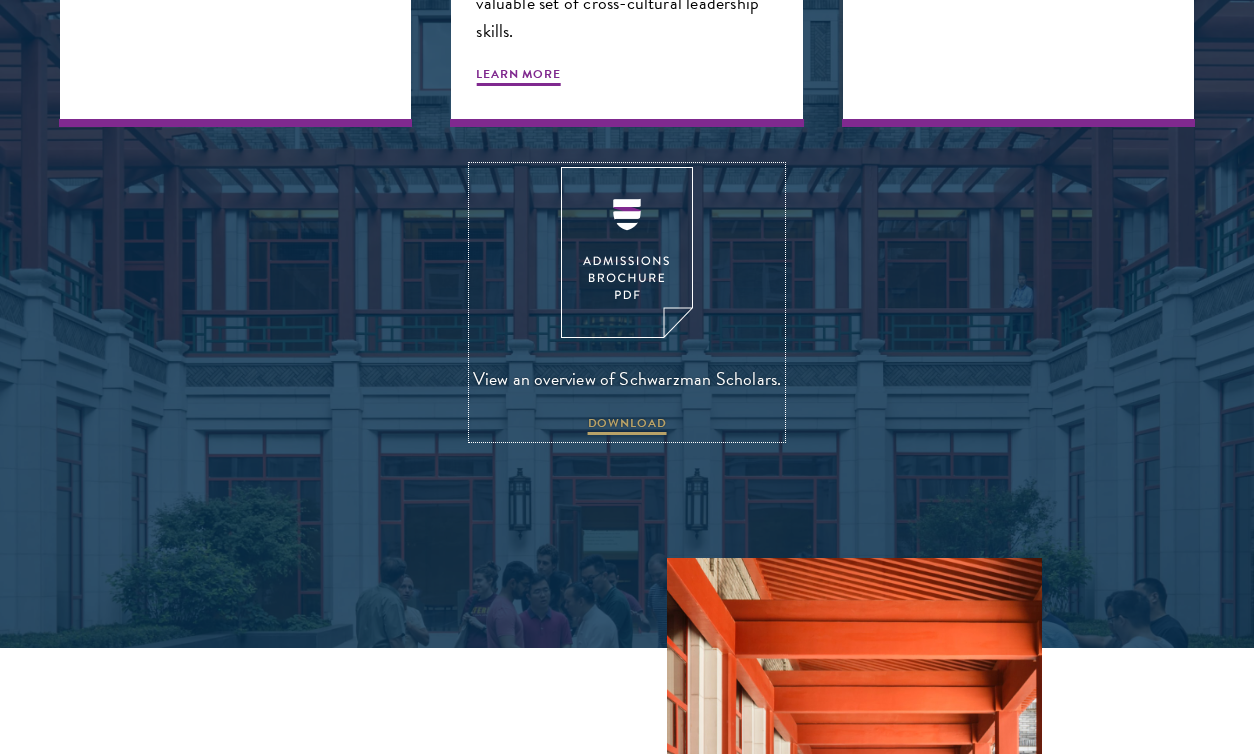 click at bounding box center [627, 252] 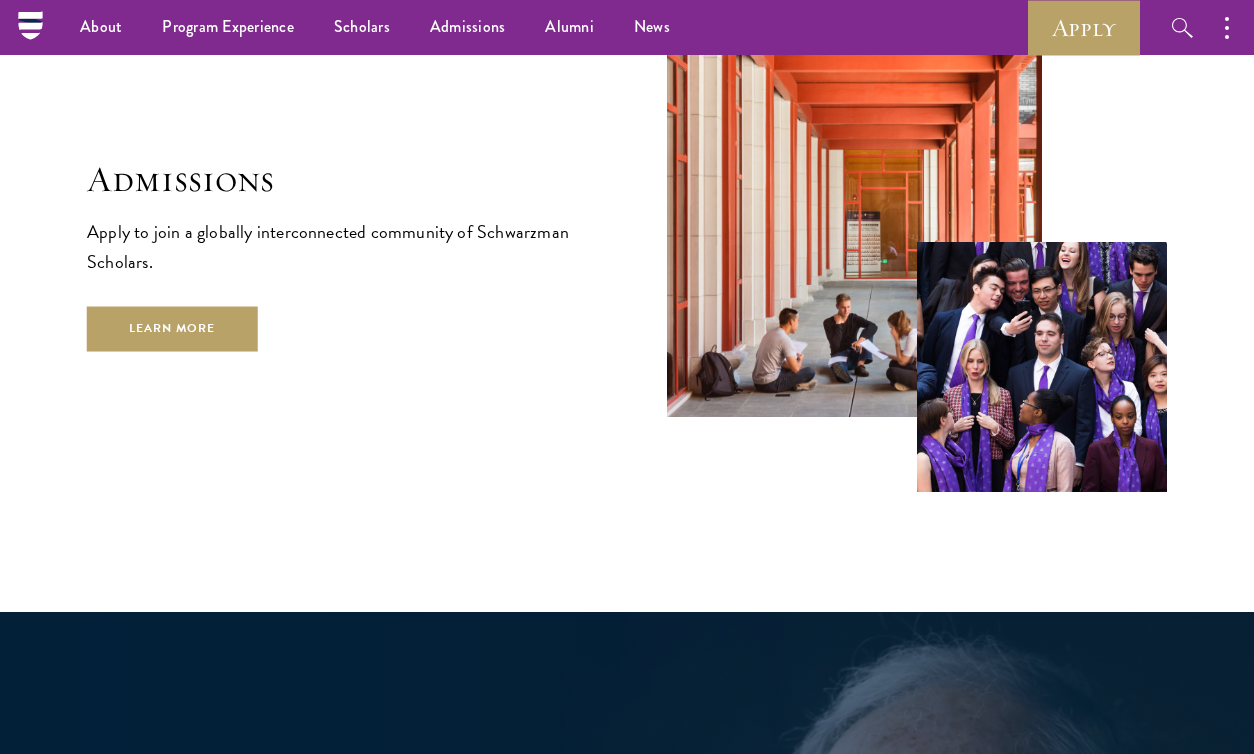 scroll, scrollTop: 3143, scrollLeft: 0, axis: vertical 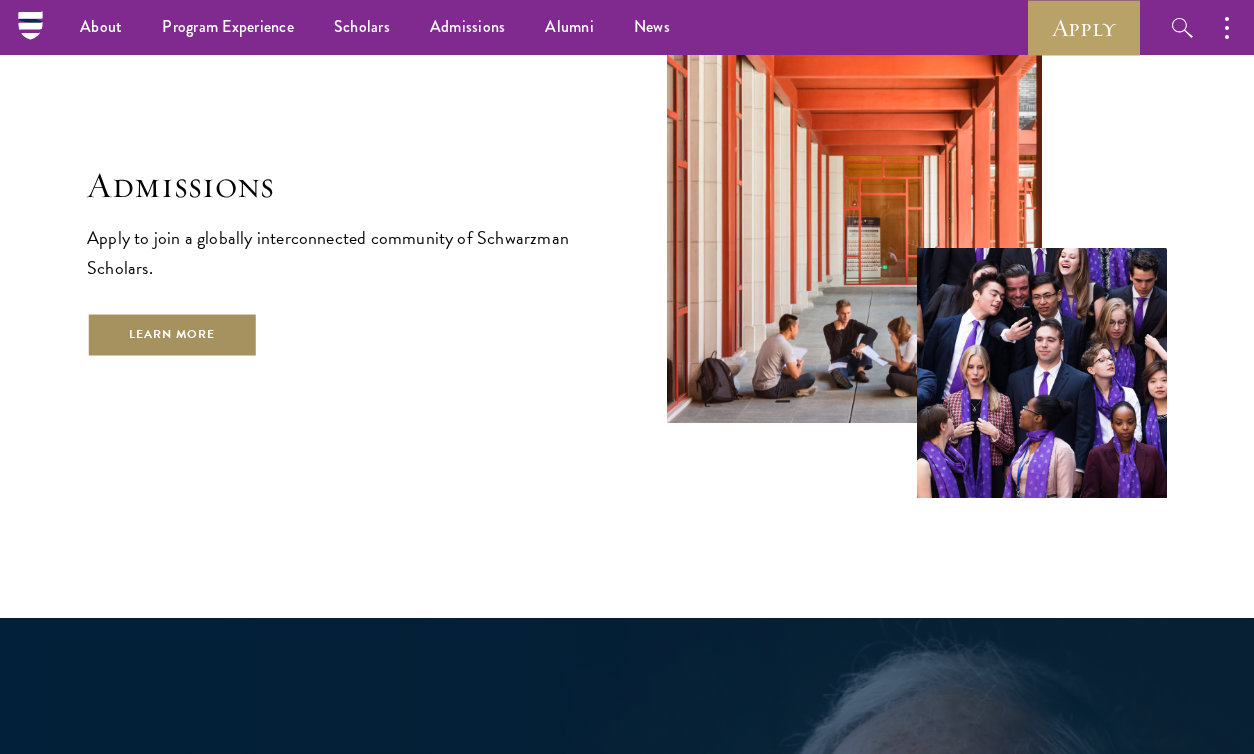 click on "Learn More" at bounding box center [172, 335] 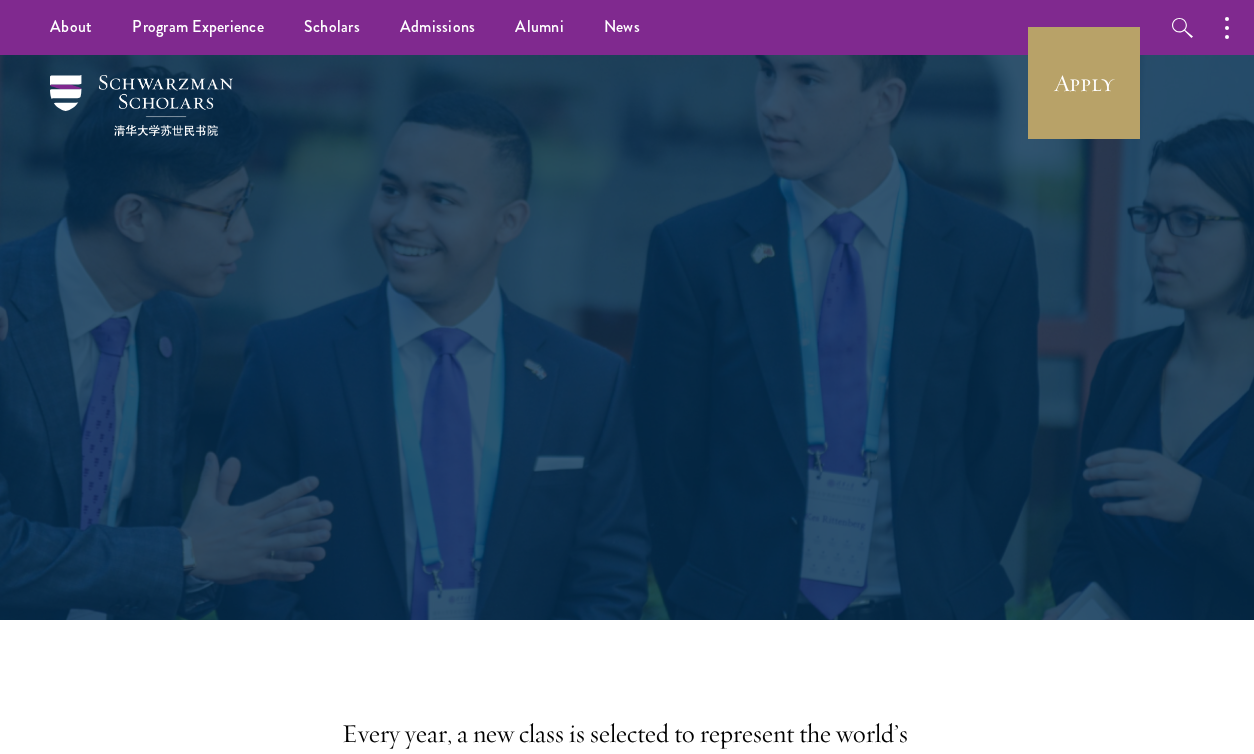 scroll, scrollTop: 0, scrollLeft: 0, axis: both 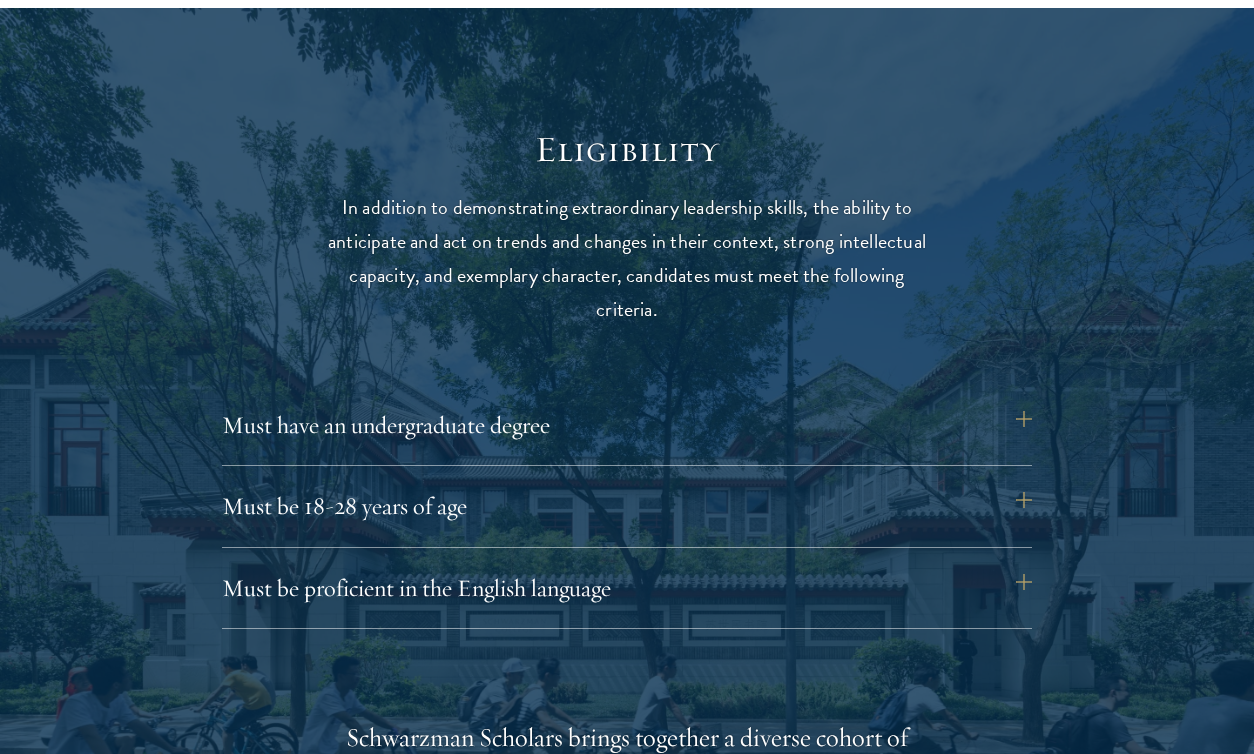 click on "Must be 18-28 years of age
Candidates must be at least 18 but not yet 29 years of age as of August 1 of their Schwarzman Scholars enrollment year  (for the Class of 2026-2027, as of August 1, 2026) ." at bounding box center (627, 514) 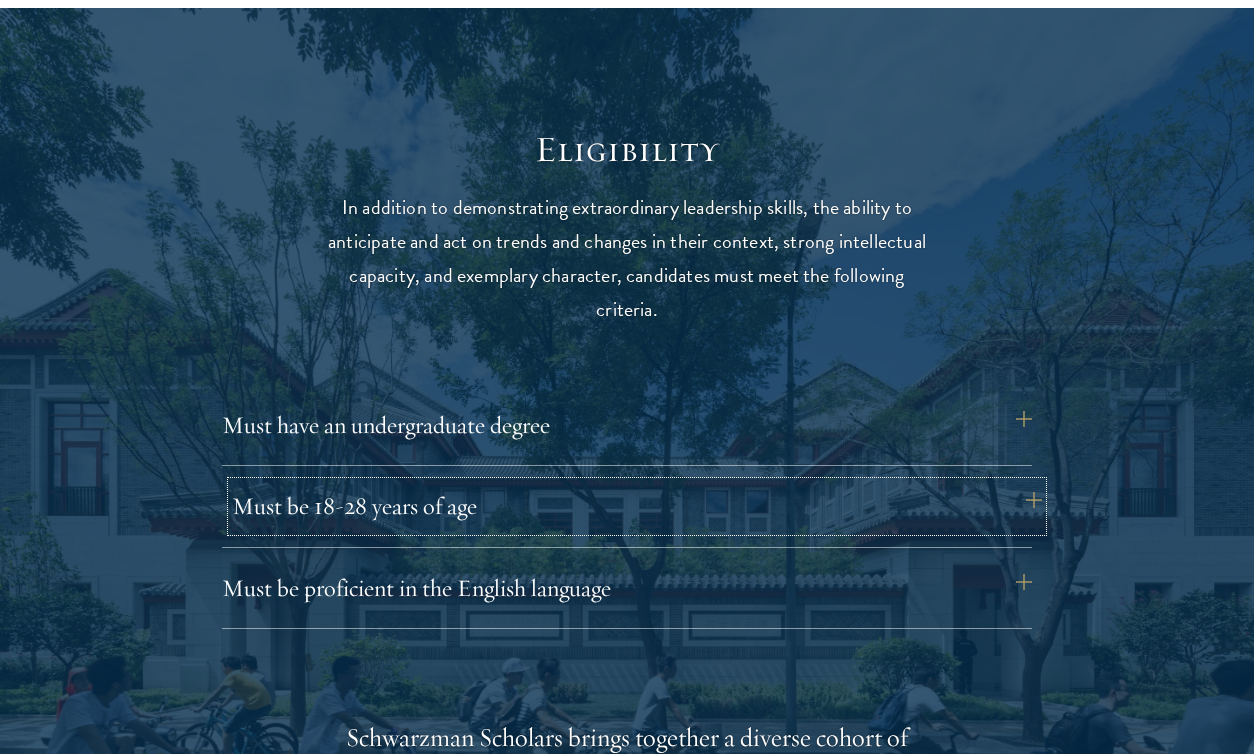 click on "Must be 18-28 years of age" at bounding box center [637, 506] 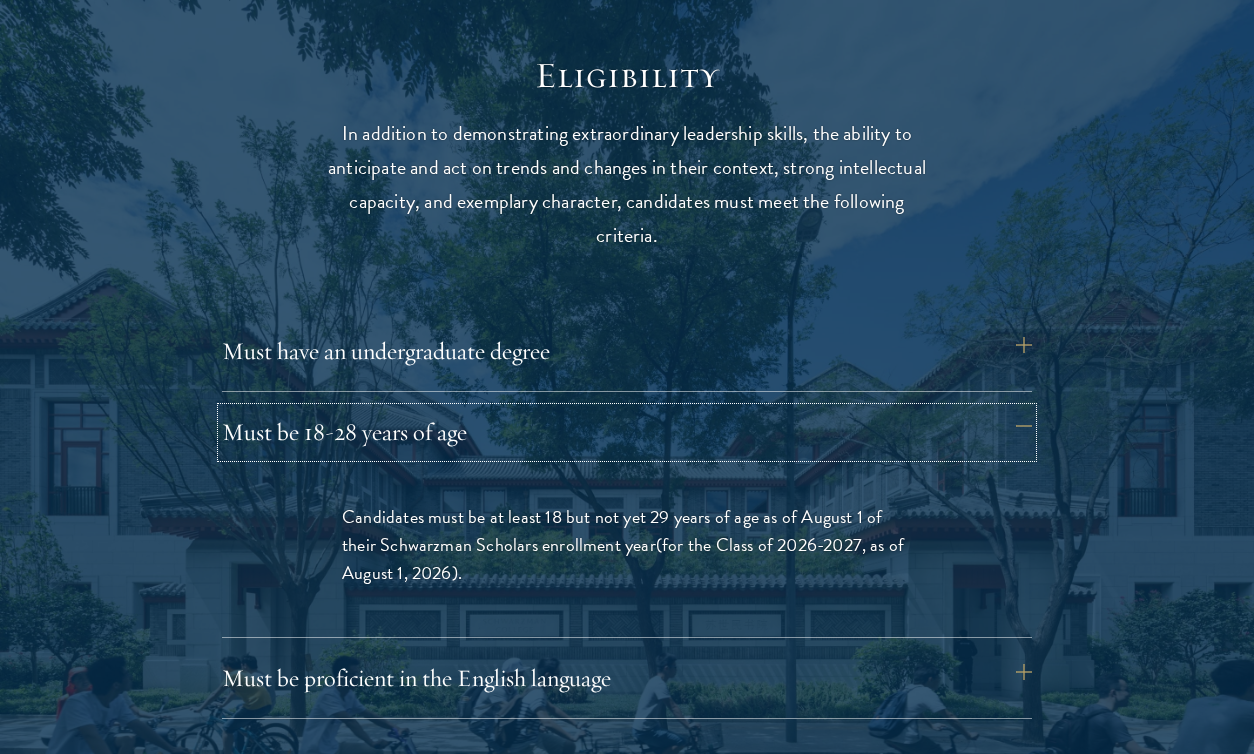 scroll, scrollTop: 2547, scrollLeft: 0, axis: vertical 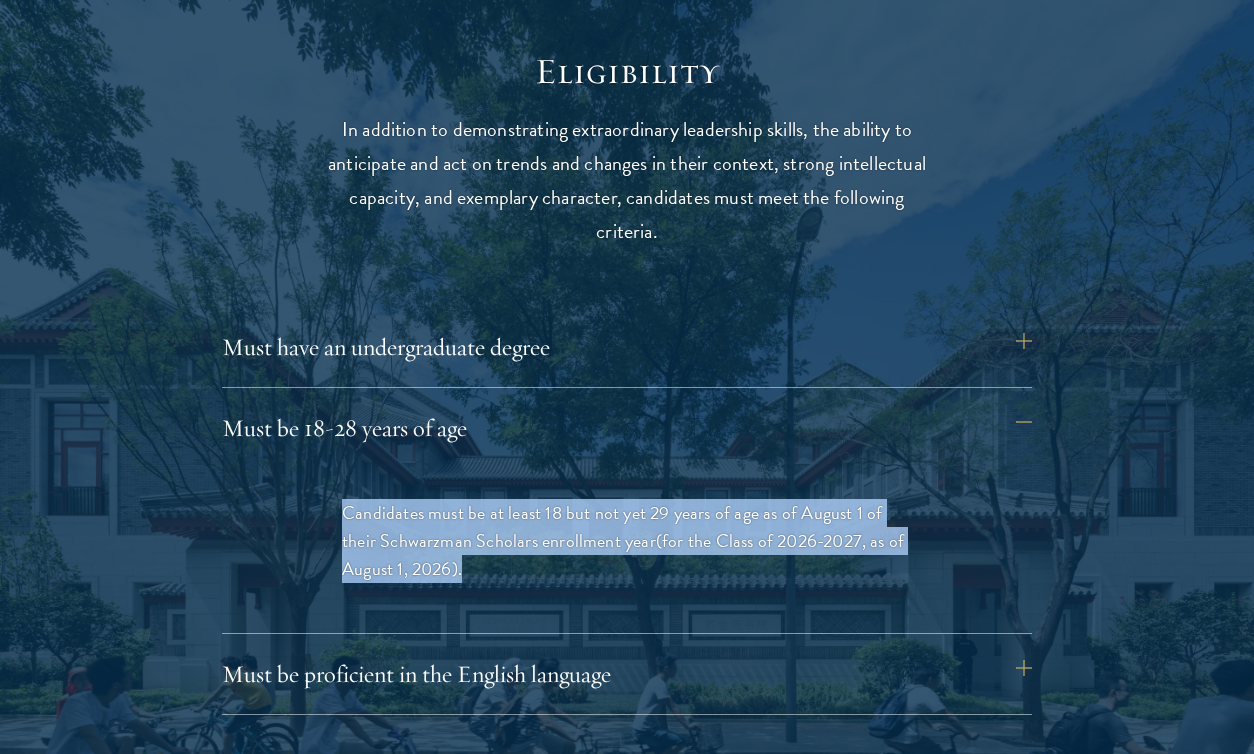 drag, startPoint x: 490, startPoint y: 573, endPoint x: 317, endPoint y: 520, distance: 180.93645 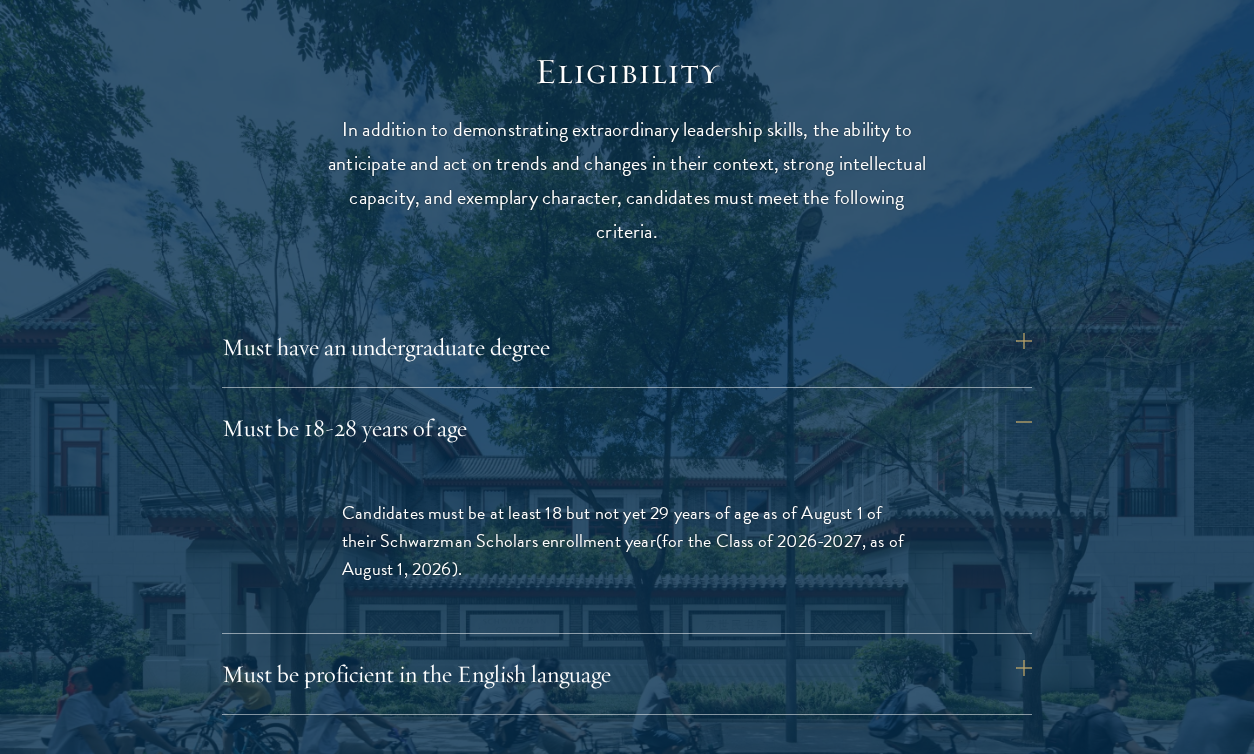 click at bounding box center (627, 851) 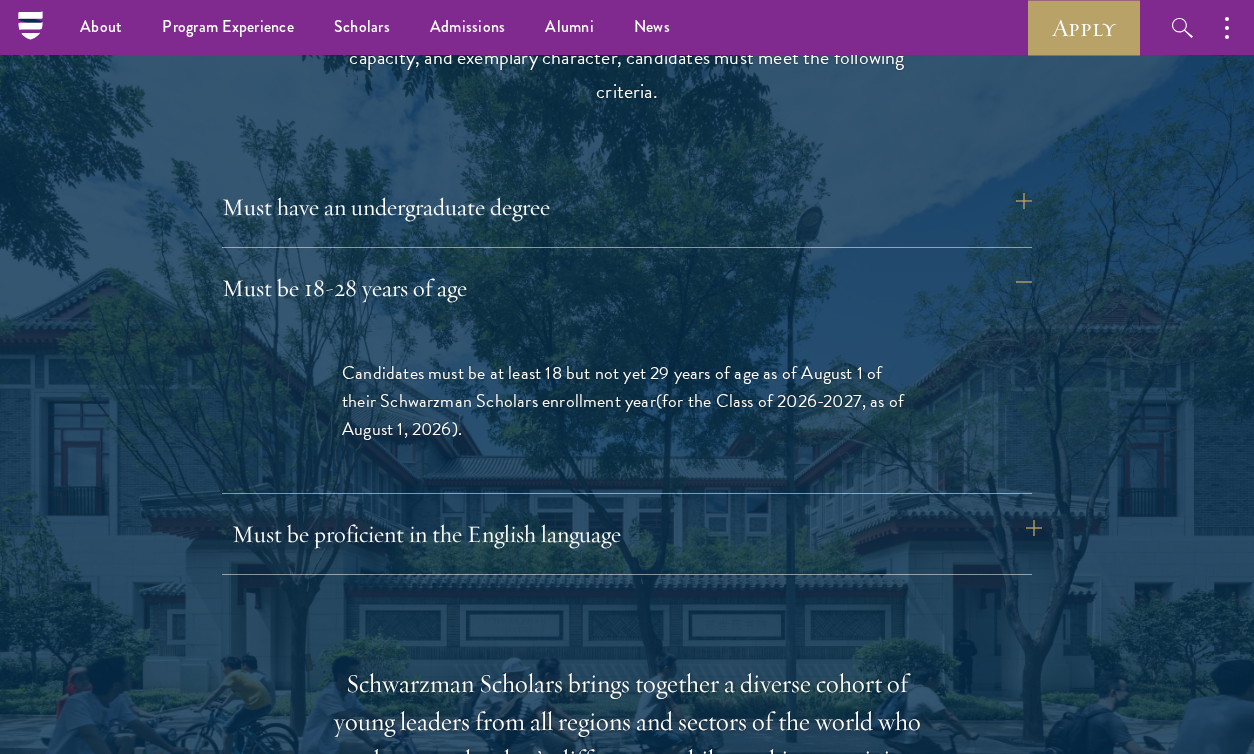 scroll, scrollTop: 2499, scrollLeft: 0, axis: vertical 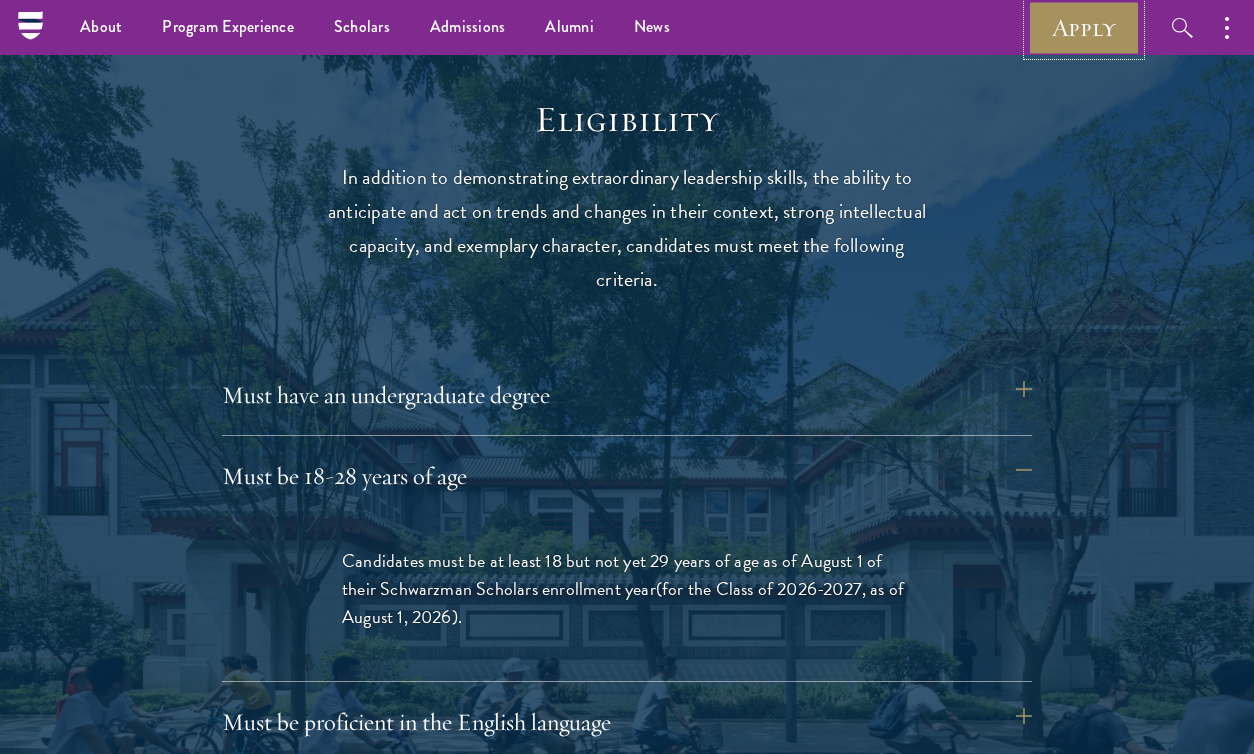 click on "Apply" at bounding box center (1084, 27) 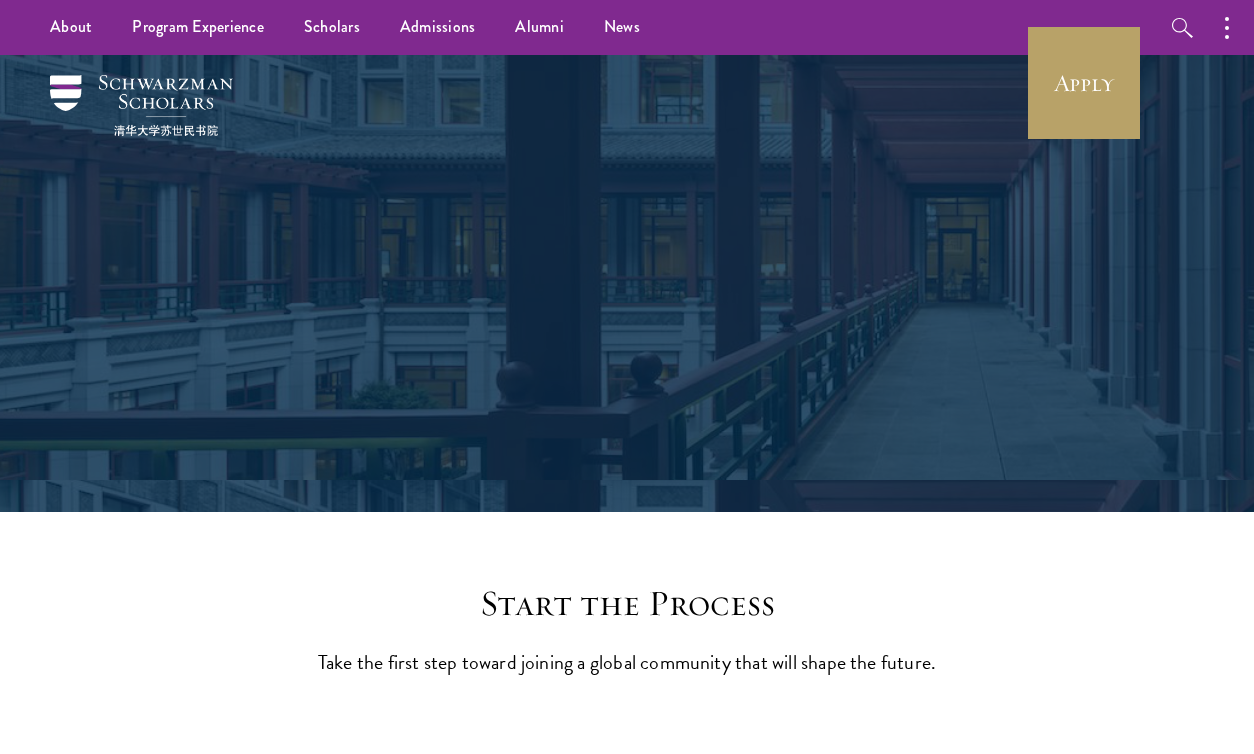 scroll, scrollTop: 0, scrollLeft: 0, axis: both 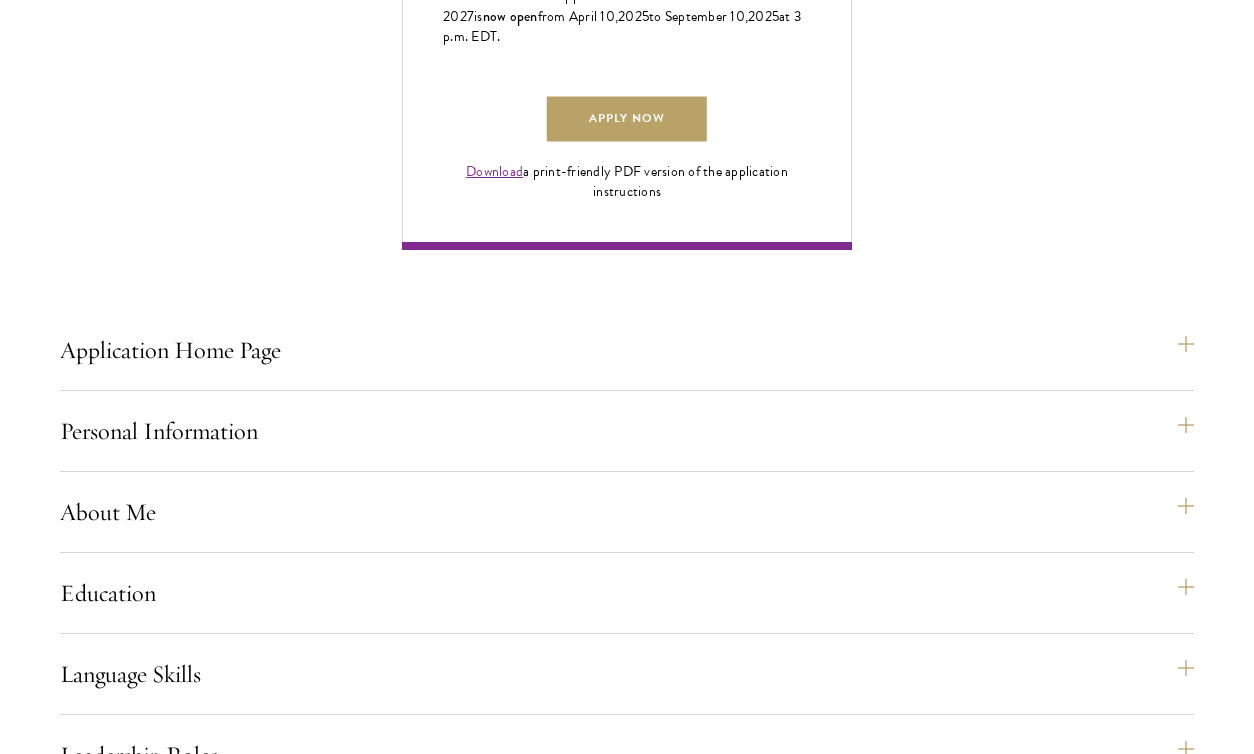 click on "Application Home Page
The online application form must be completed in English. All requirements must be submitted electronically; we do not accept materials via email or mail.
To begin, create an account to start a new application. The email address provided to create your account will be used for all correspondence about your admissions status. After creating an account, a system-generated email will be sent to you with a temporary PIN to activate your account. If you do not receive this email immediately, check your spam/junk folders. Add  admissions@schwarzmanscholars.org  to your safe senders list.
Once you have created an account, click “Start New Application” to begin your application. You do not have to complete your application in one sitting; you may access and continue your work as frequently as needed before final submission. To save your work, click on the “Continue” button.
Personal Information
About Me" at bounding box center (627, 966) 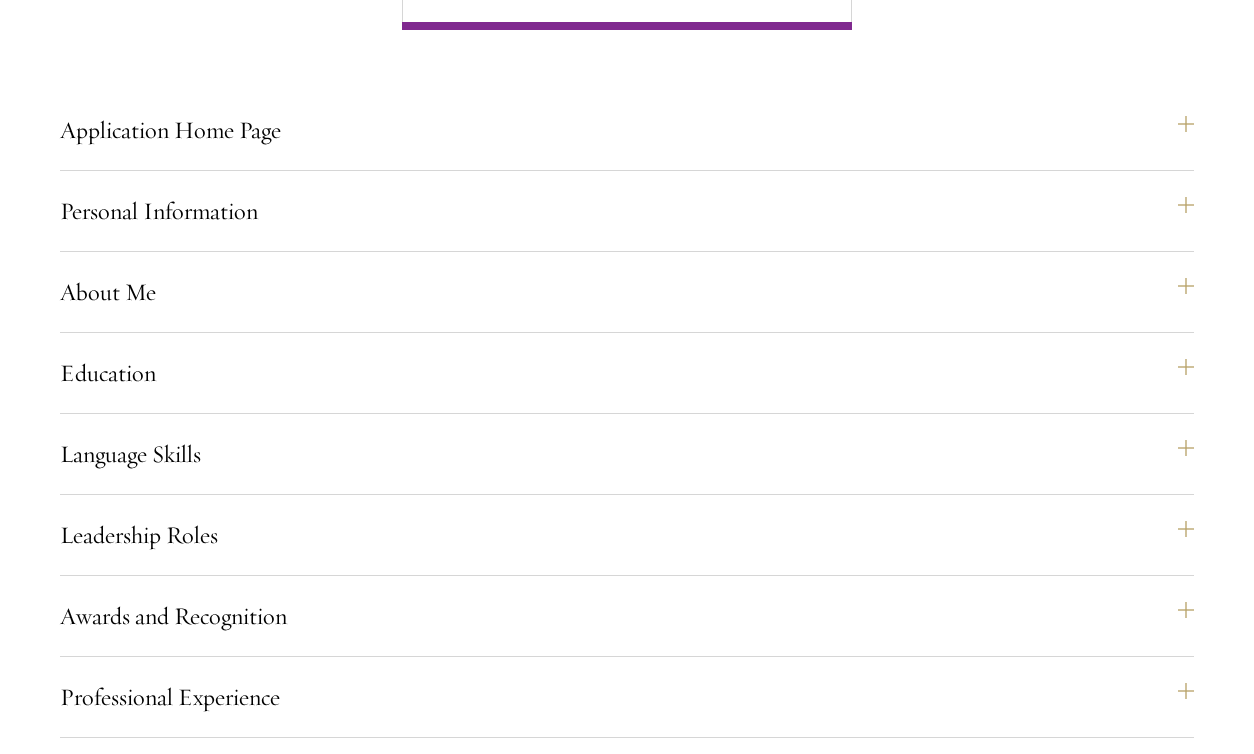 scroll, scrollTop: 1784, scrollLeft: 0, axis: vertical 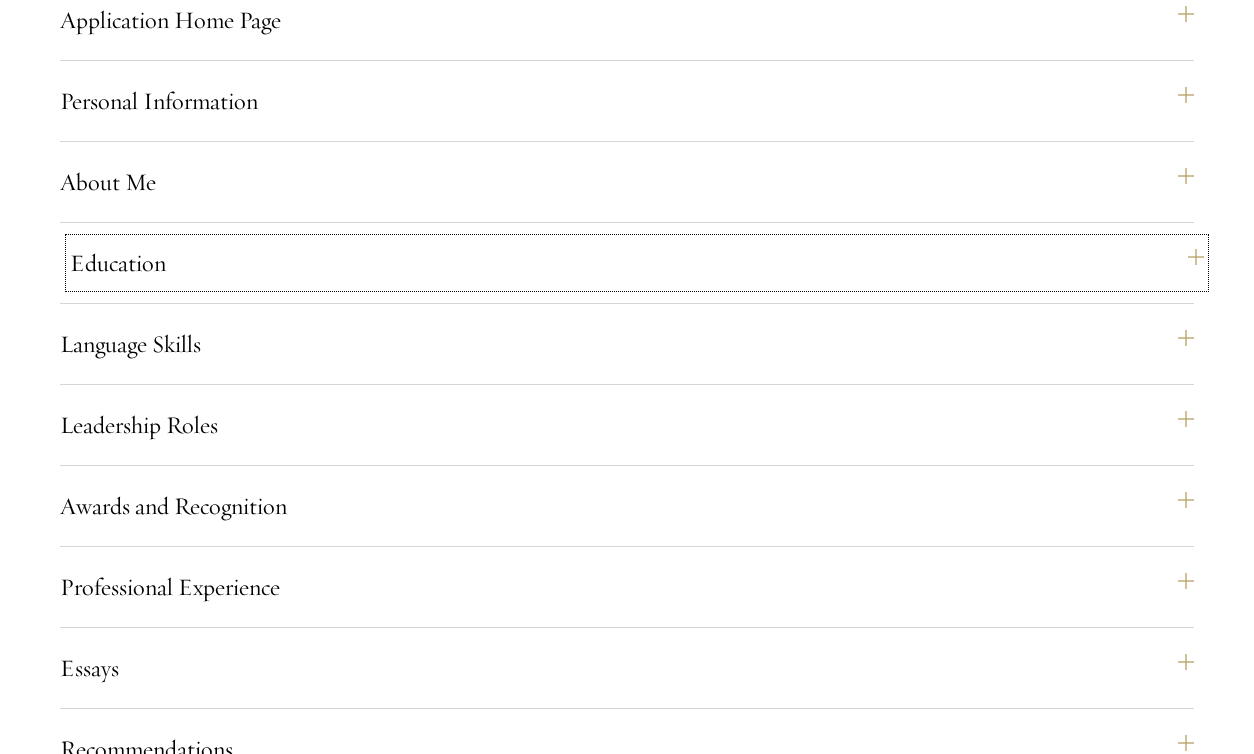 click on "Education" at bounding box center [637, 263] 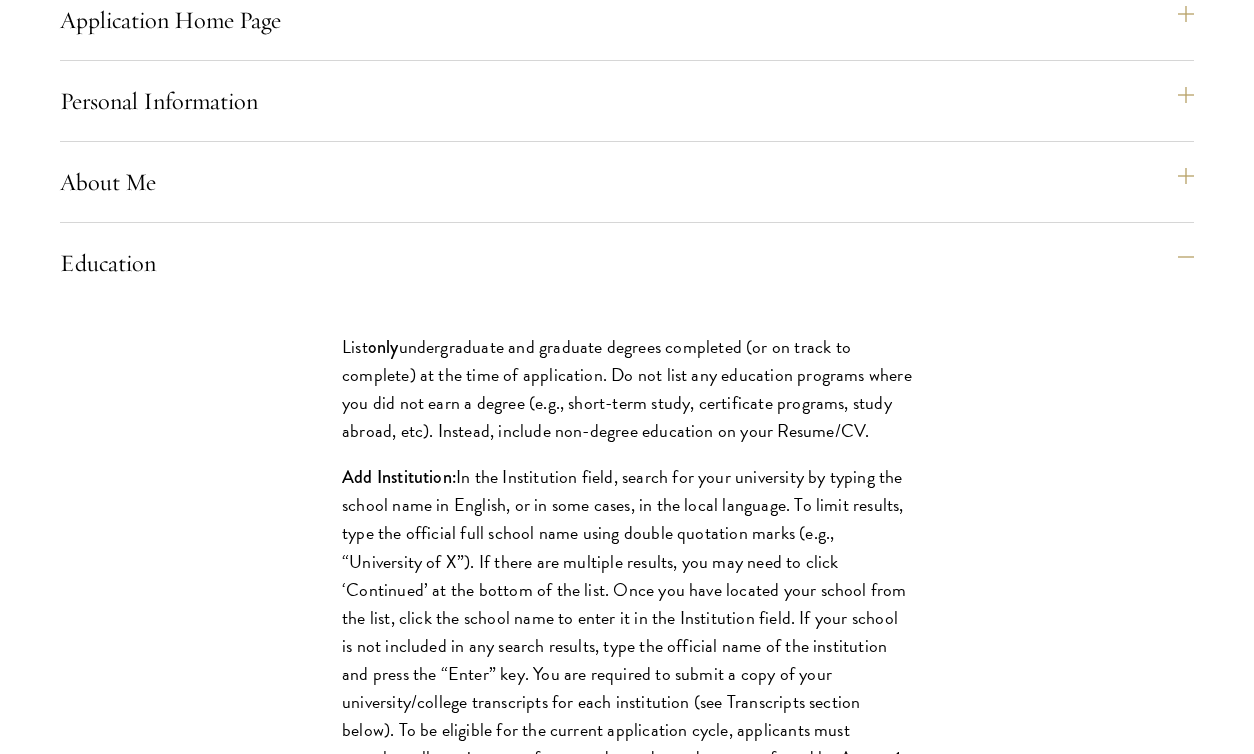 click on "List  only  undergraduate and graduate degrees completed (or on track to complete) at the time of application. Do not list any education programs where you did not earn a degree (e.g., short-term study, certificate programs, study abroad, etc). Instead, include non-degree education on your Resume/CV.
Add Institution:
Grade Point Average:
Transcripts:  You are required to upload a transcript for each undergraduate and graduate degree you attended. Your transcript must include your full name, institution name, and, if applicable, the degree conferred and conferral date. If you received study abroad credit during your degree, we do not require a study abroad transcript if those credits are included on your degree transcript. If they are not, upload the study abroad transcript in addition to your degree transcript. It is your responsibility to ensure all semesters of completed study are accounted for in your transcript upload(s). For currently enrolled applicants who are in
www.atanet.org )." at bounding box center [627, 1189] 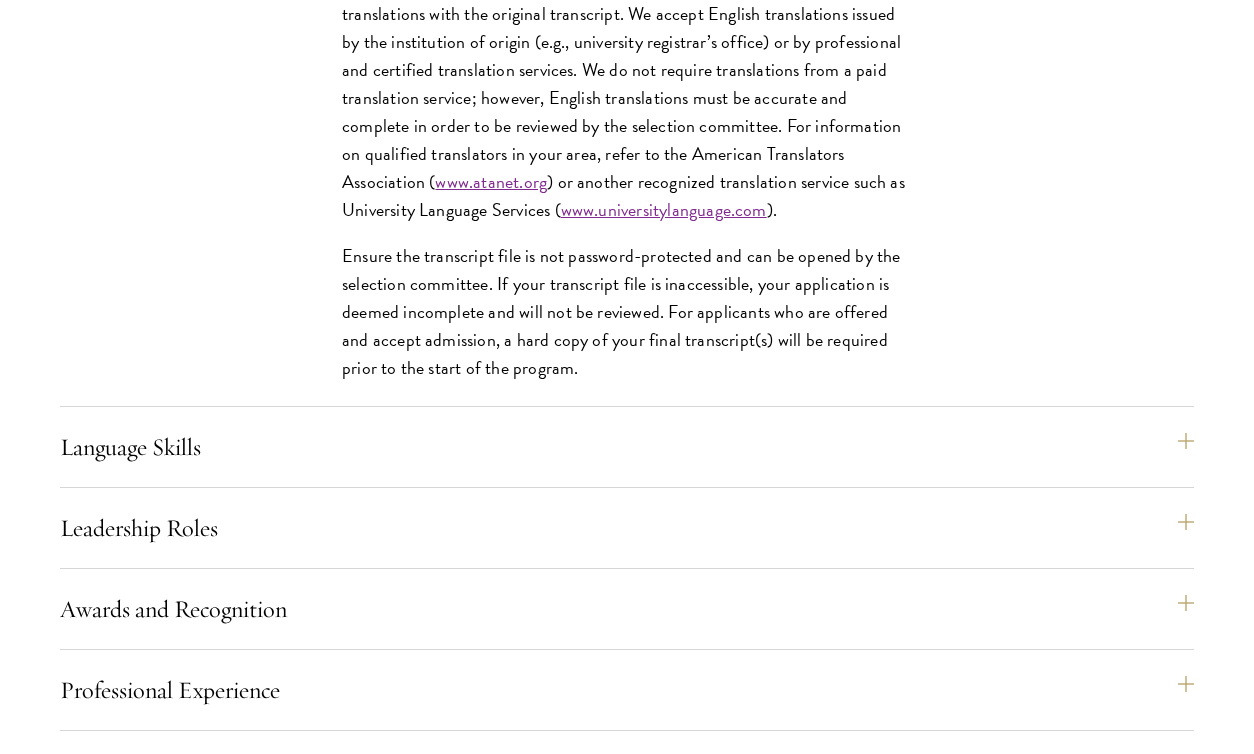 scroll, scrollTop: 3456, scrollLeft: 0, axis: vertical 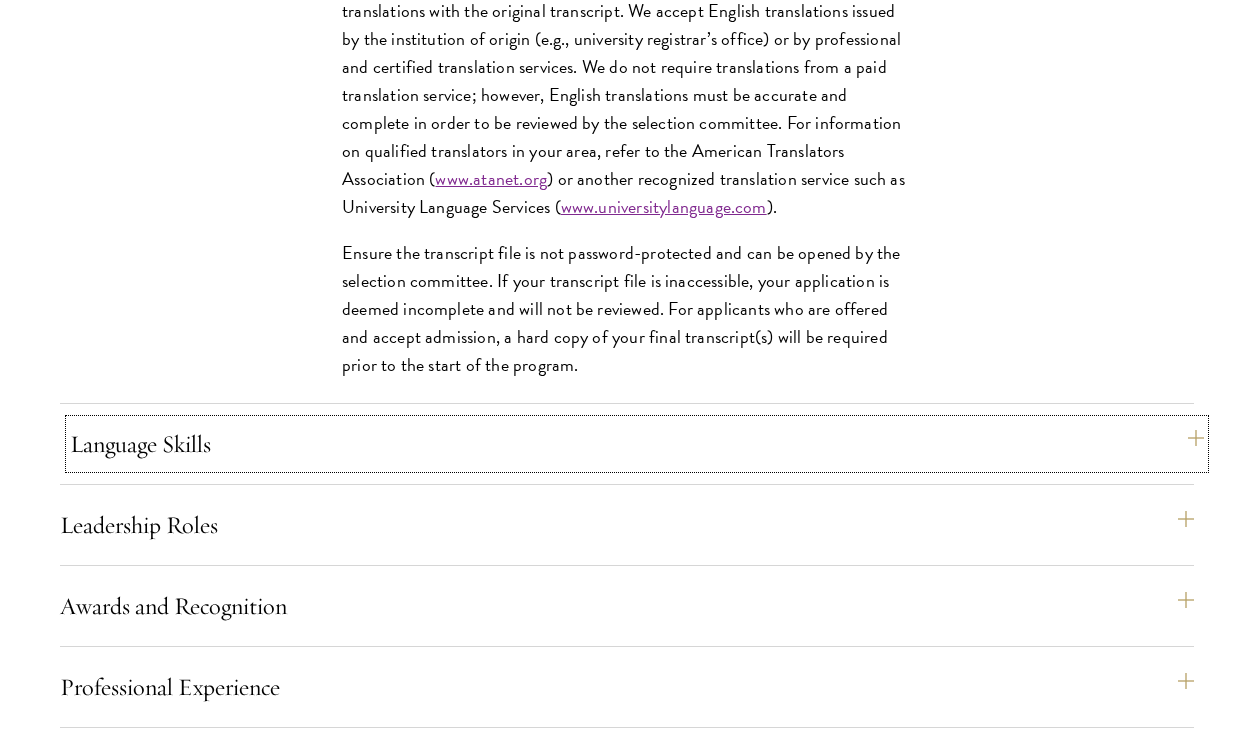 click on "Language Skills" at bounding box center [637, 444] 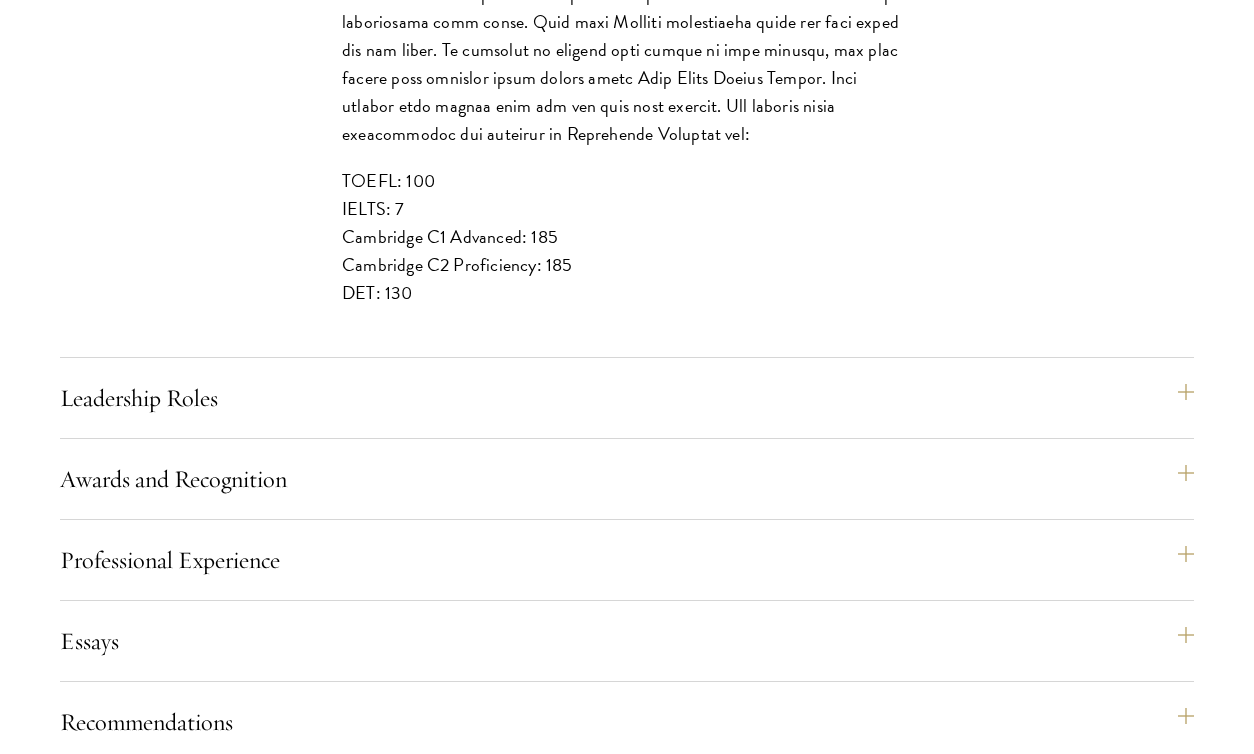 scroll, scrollTop: 2602, scrollLeft: 0, axis: vertical 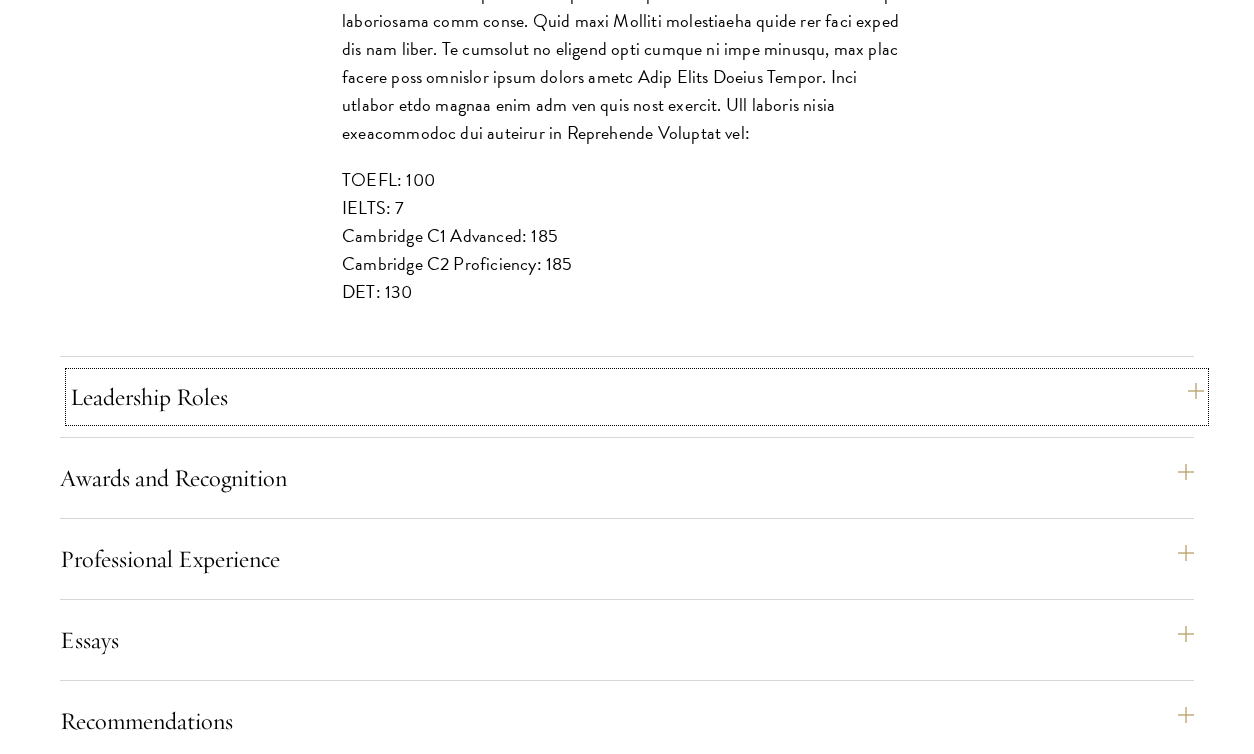 click on "Leadership Roles" at bounding box center (637, 397) 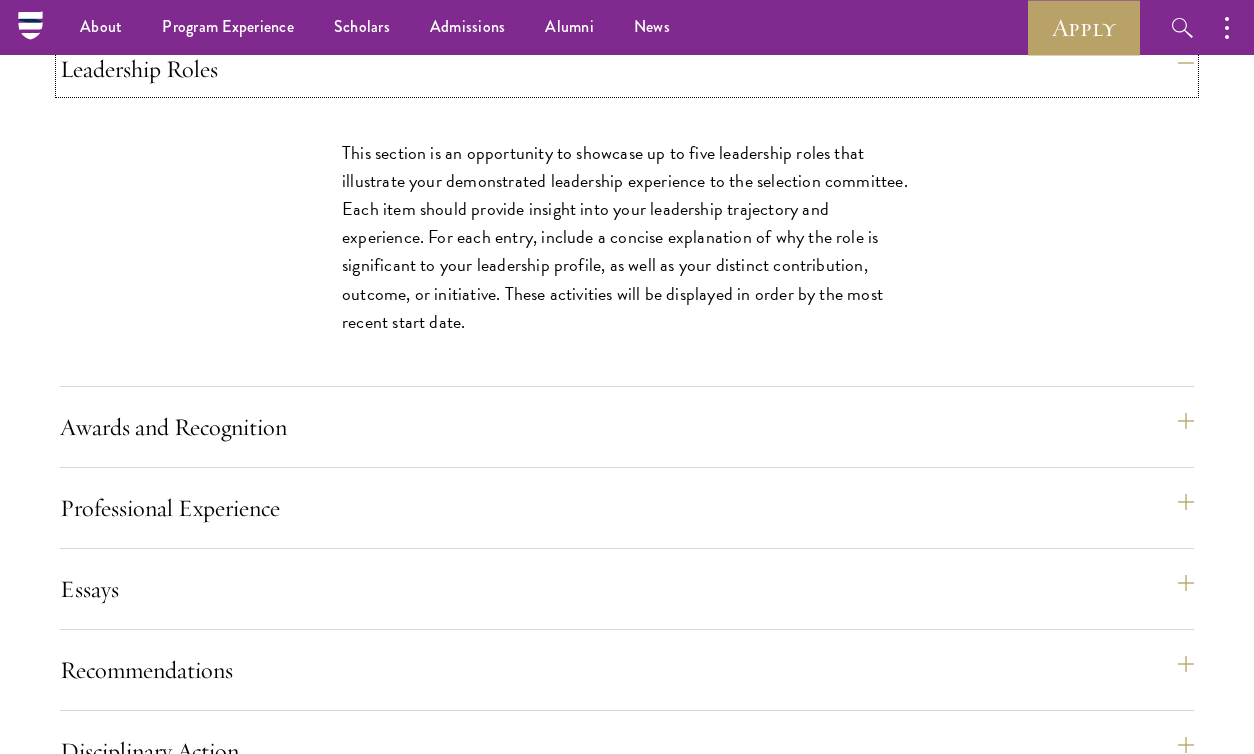 scroll, scrollTop: 2118, scrollLeft: 0, axis: vertical 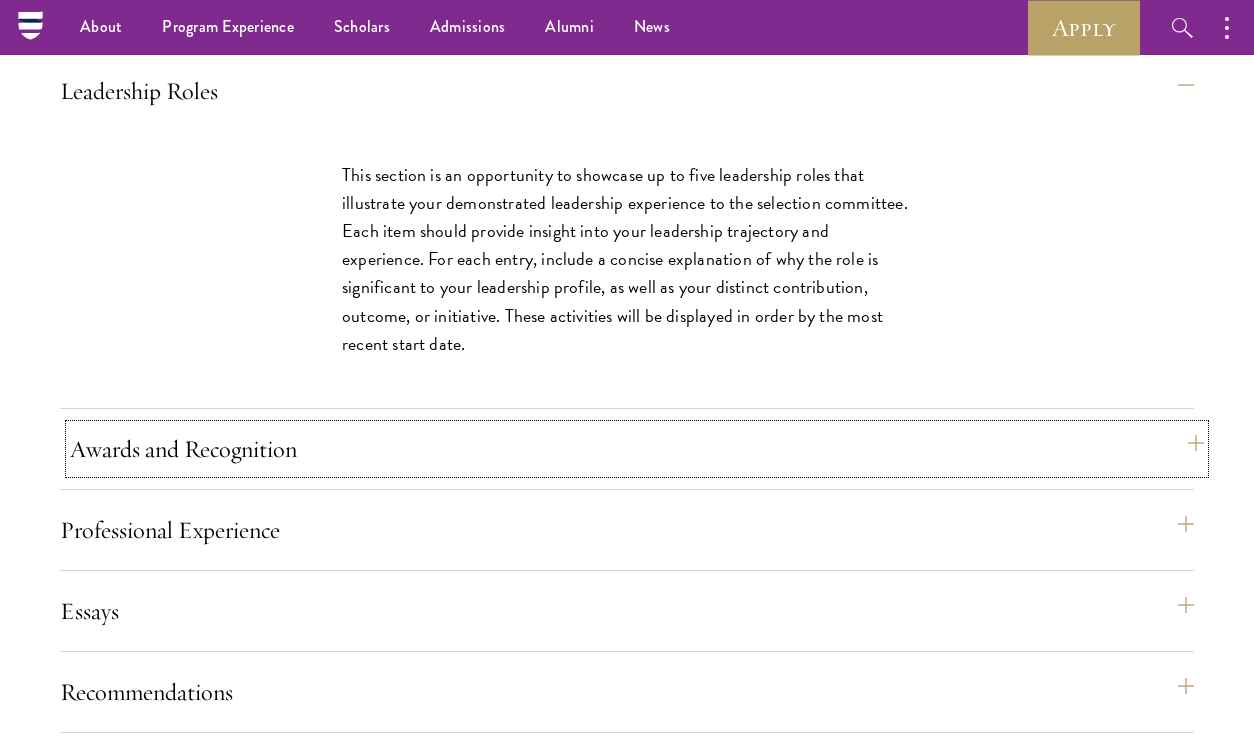 click on "Awards and Recognition" at bounding box center [637, 449] 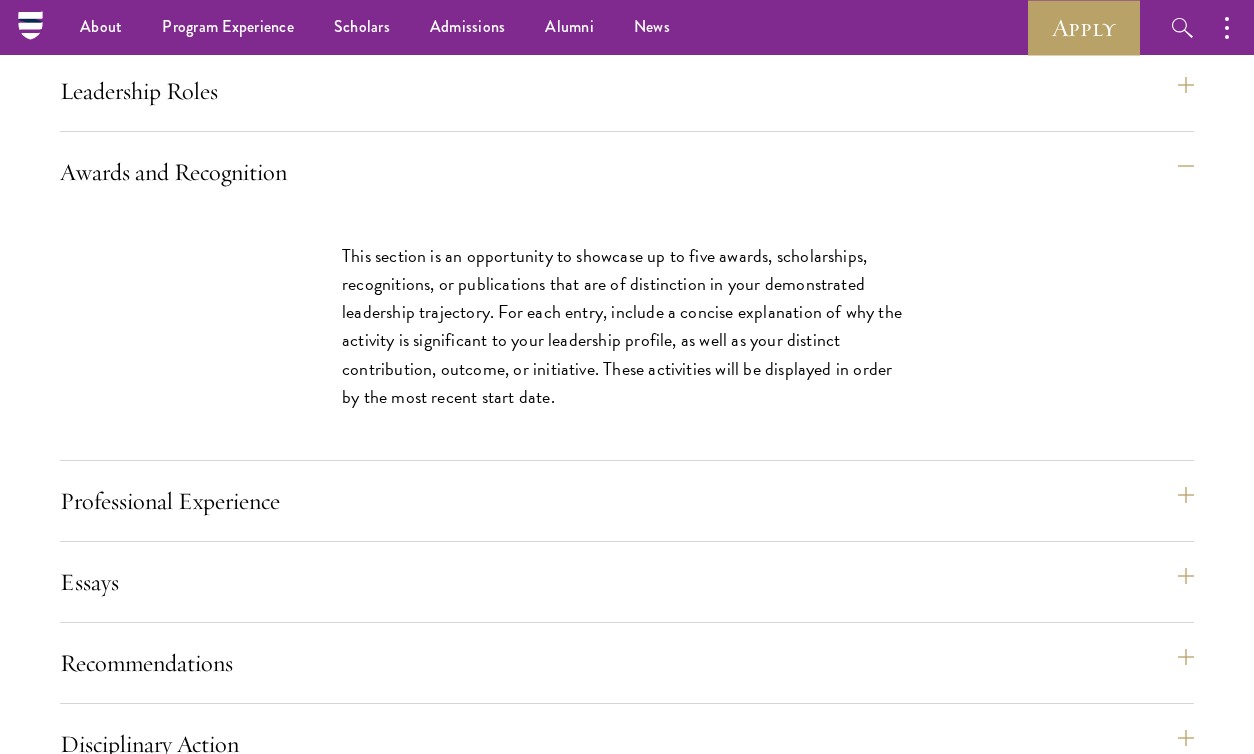 click on "Start the Process
Take the first step toward joining a global community that will shape the future.
Application Home Page
The online application form must be completed in English. All requirements must be submitted electronically; we do not accept materials via email or mail.
To begin, create an account to start a new application. The email address provided to create your account will be used for all correspondence about your admissions status. After creating an account, a system-generated email will be sent to you with a temporary PIN to activate your account. If you do not receive this email immediately, check your spam/junk folders. Add  admissions@schwarzmanscholars.org  to your safe senders list.
Personal Information
About Me
Biographical Profile:  Scholars .
Resume/Curriculum Vitae:
Video Introduction:
Interests:
Reapplicant Information:" at bounding box center [627, -173] 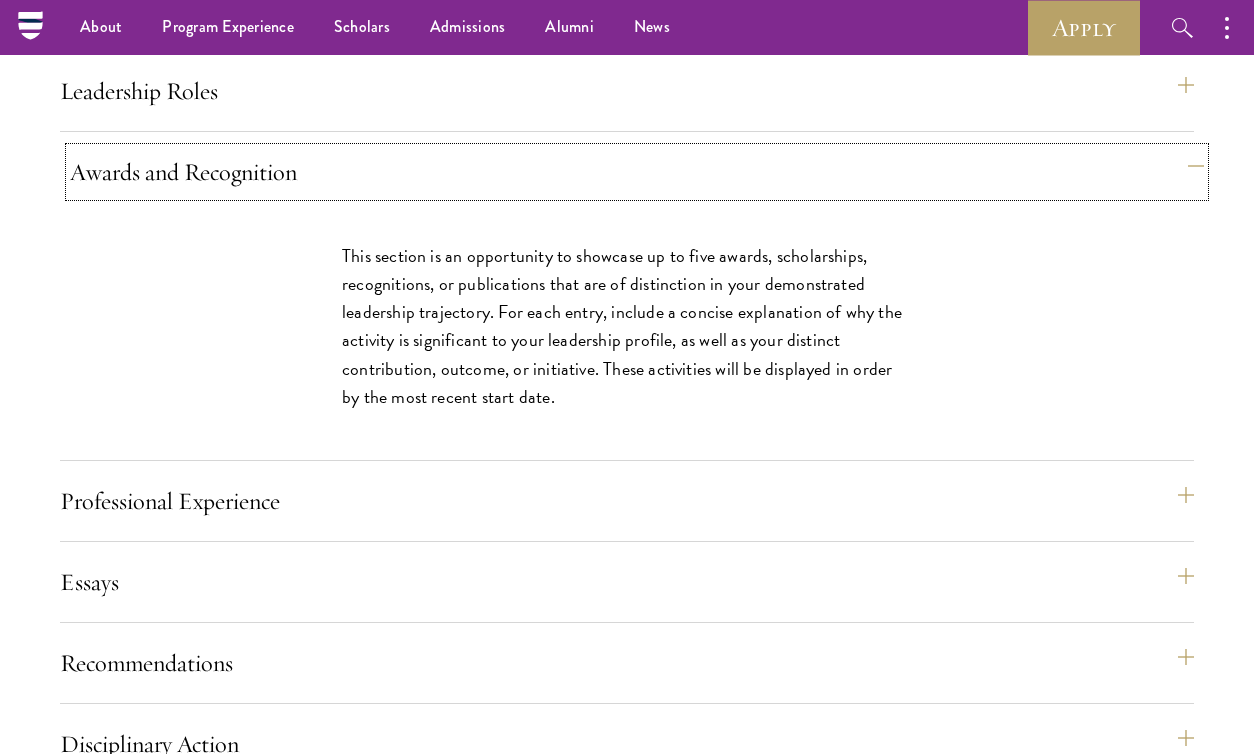 click on "Awards and Recognition" at bounding box center [637, 172] 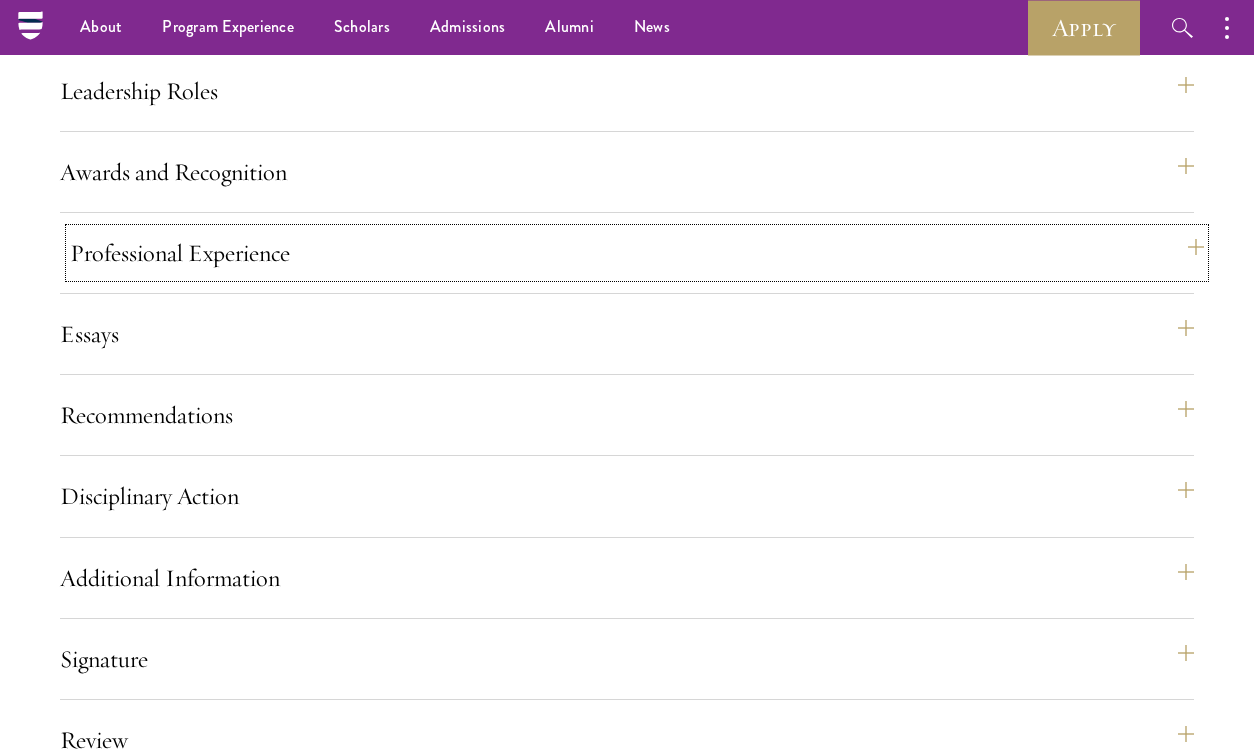 click on "Professional Experience" at bounding box center [637, 253] 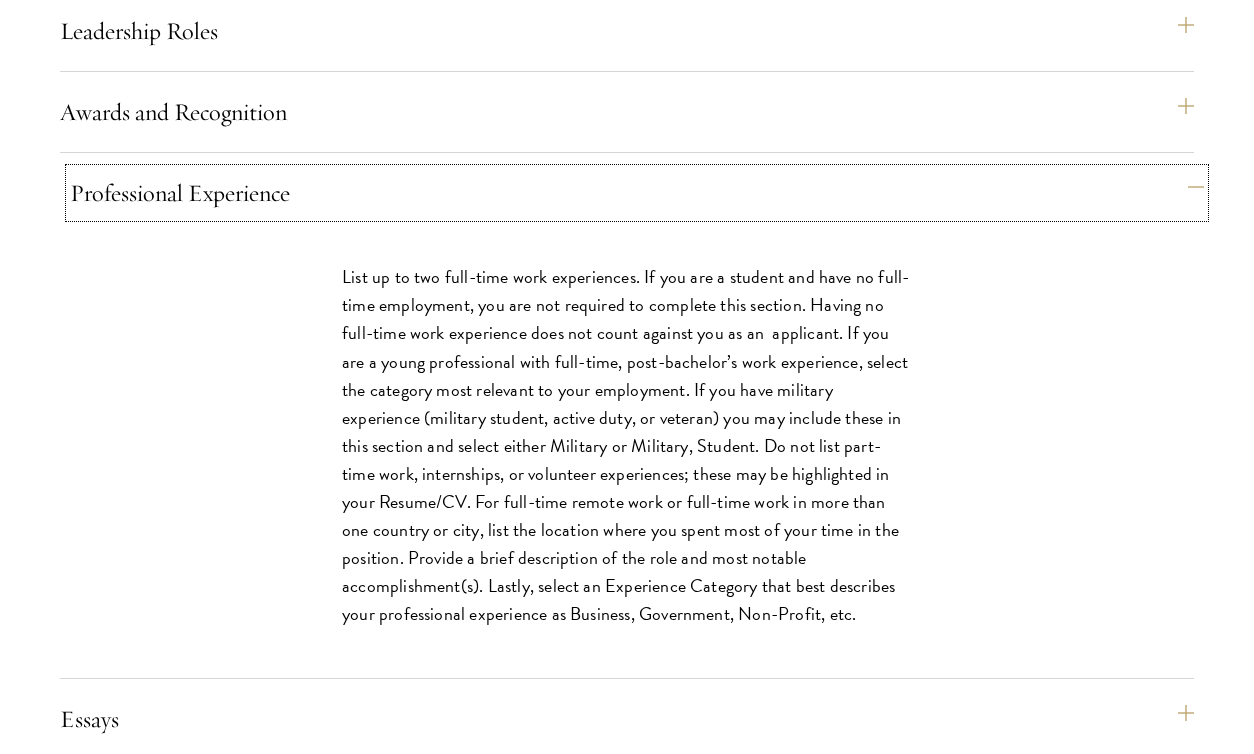 scroll, scrollTop: 2180, scrollLeft: 0, axis: vertical 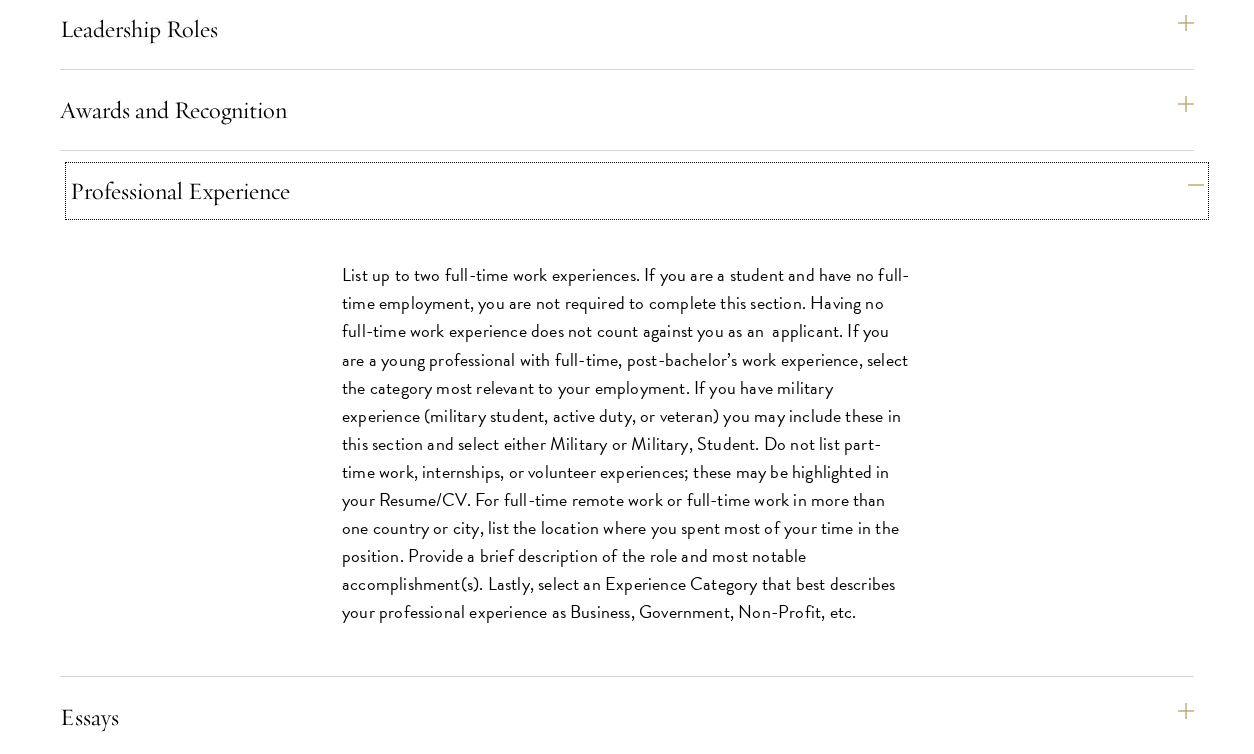 click on "Professional Experience" at bounding box center [637, 191] 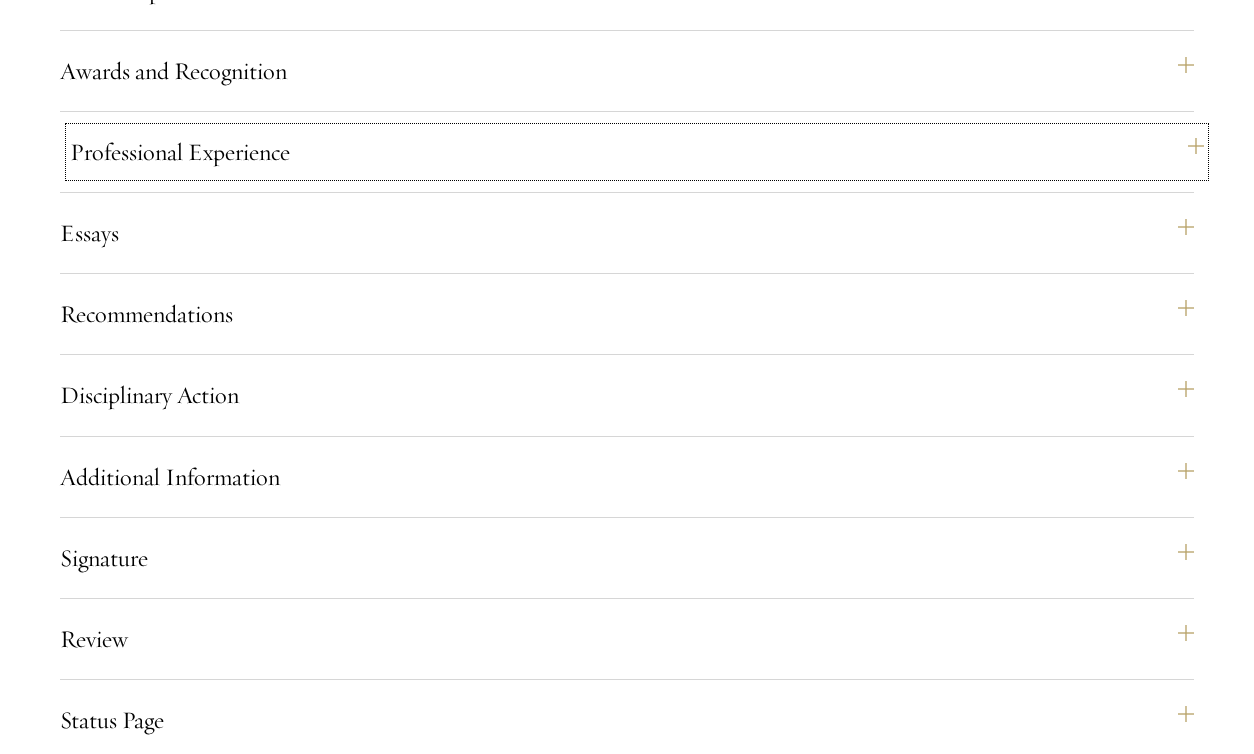 scroll, scrollTop: 2240, scrollLeft: 0, axis: vertical 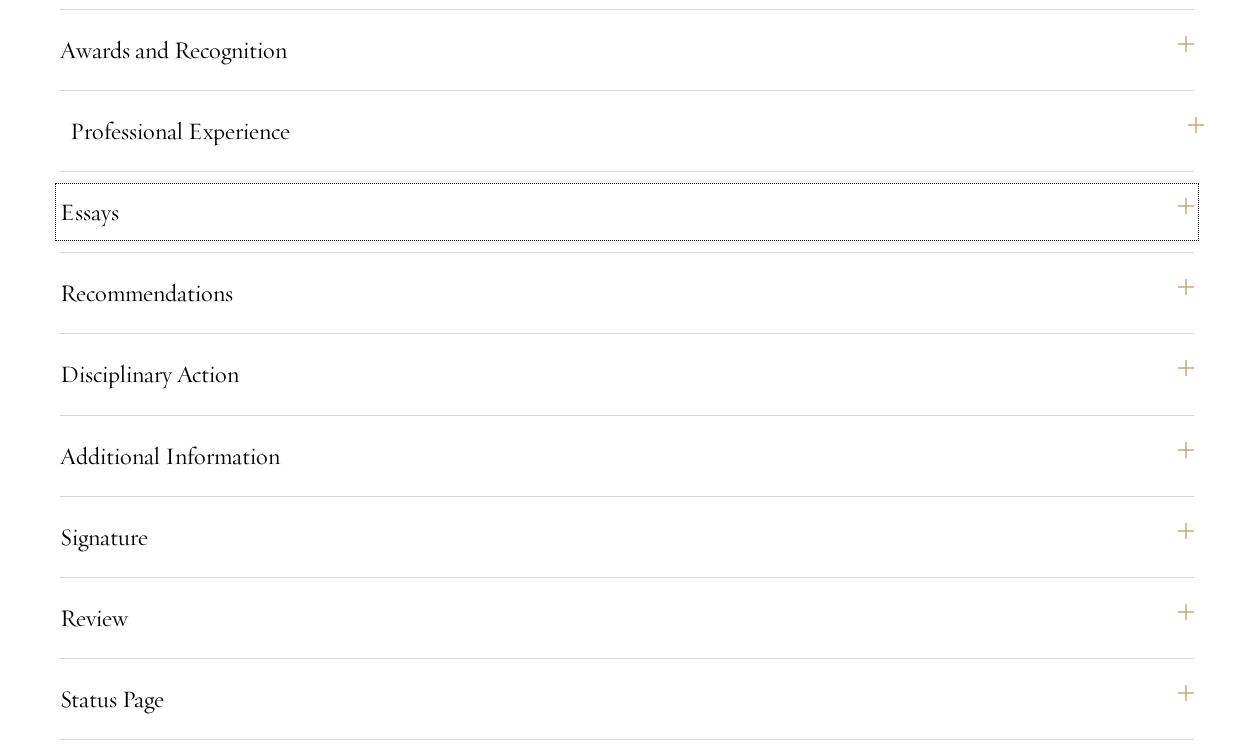 click on "Essays" at bounding box center (627, 212) 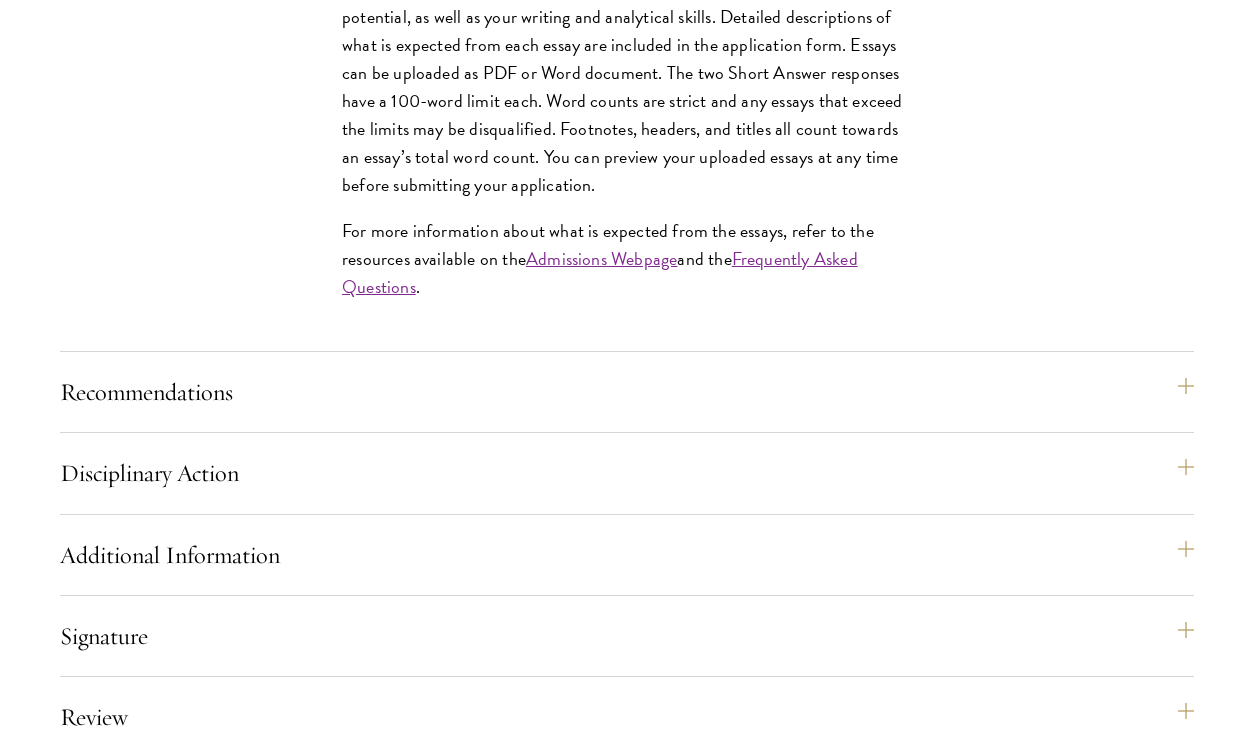 scroll, scrollTop: 2661, scrollLeft: 0, axis: vertical 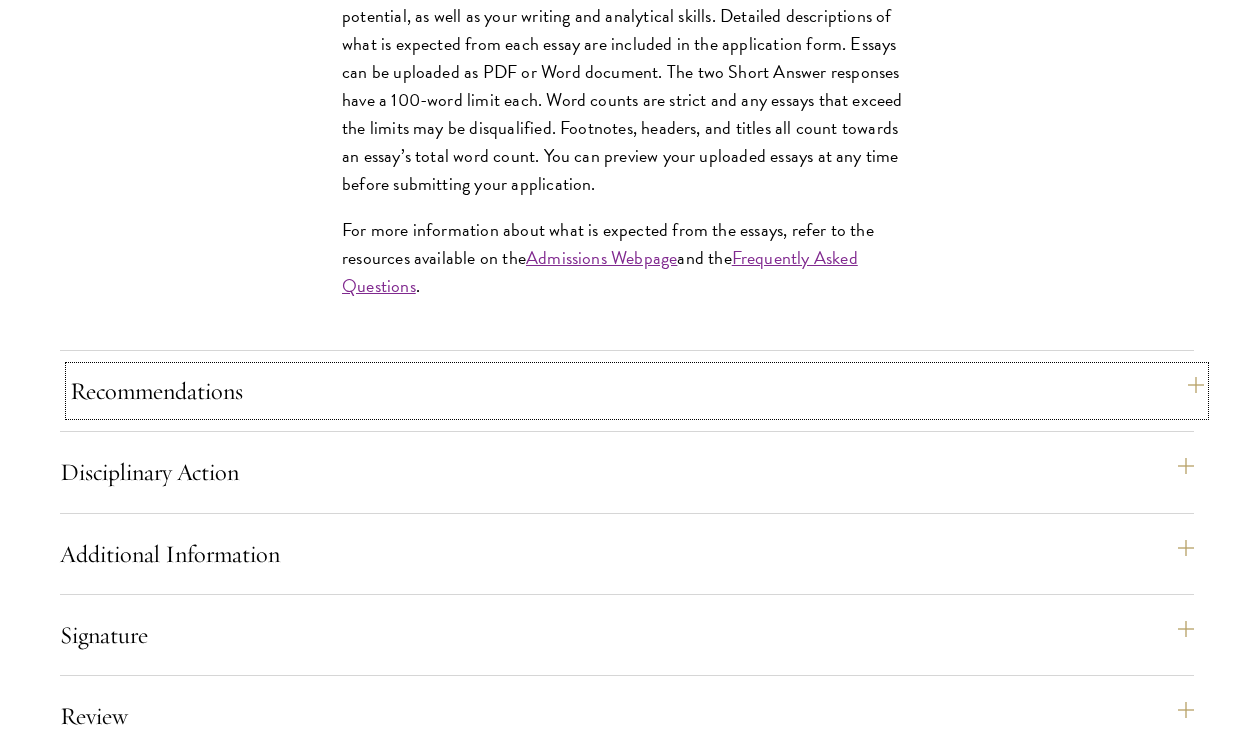 click on "Recommendations" at bounding box center (637, 391) 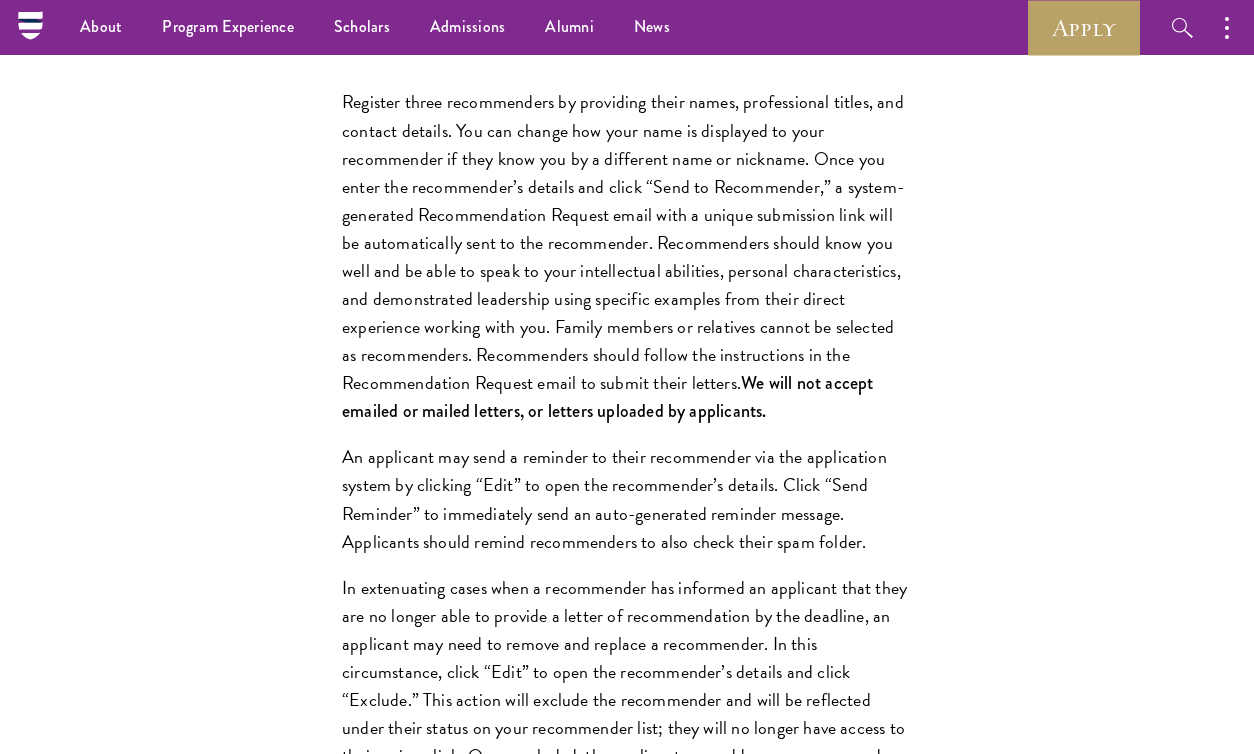 click on "Start the Process
Take the first step toward joining a global community that will shape the future.
Application Home Page
The online application form must be completed in English. All requirements must be submitted electronically; we do not accept materials via email or mail.
To begin, create an account to start a new application. The email address provided to create your account will be used for all correspondence about your admissions status. After creating an account, a system-generated email will be sent to you with a temporary PIN to activate your account. If you do not receive this email immediately, check your spam/junk folders. Add  admissions@schwarzmanscholars.org  to your safe senders list.
Personal Information
About Me
Biographical Profile:  Scholars .
Resume/Curriculum Vitae:
Video Introduction:
Interests:
Reapplicant Information:" at bounding box center [627, -84] 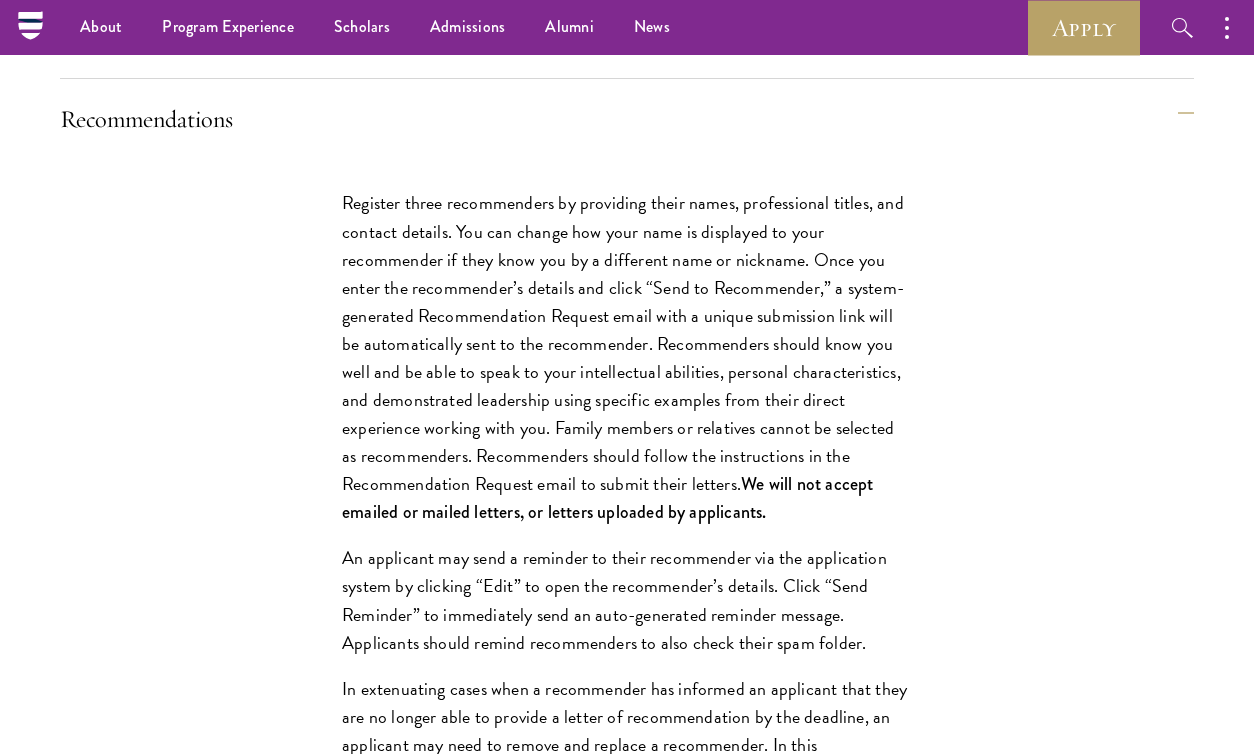 scroll, scrollTop: 2413, scrollLeft: 0, axis: vertical 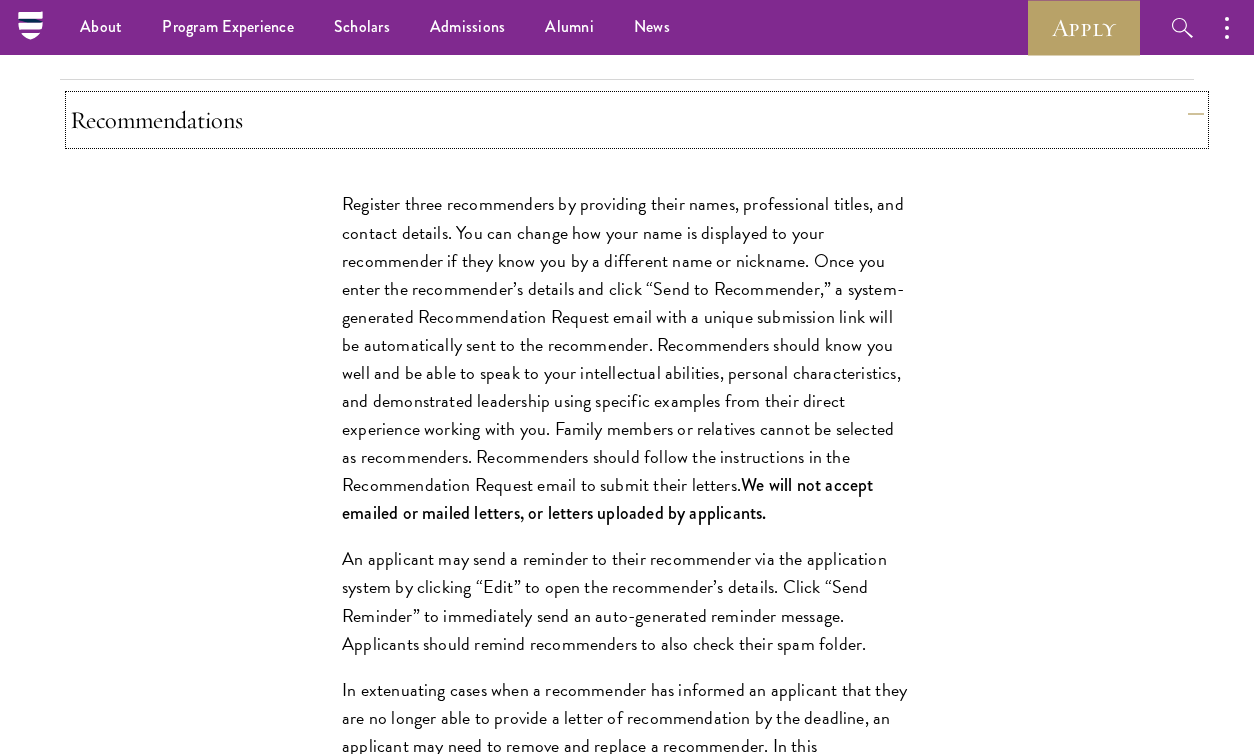 click on "Recommendations" at bounding box center (637, 120) 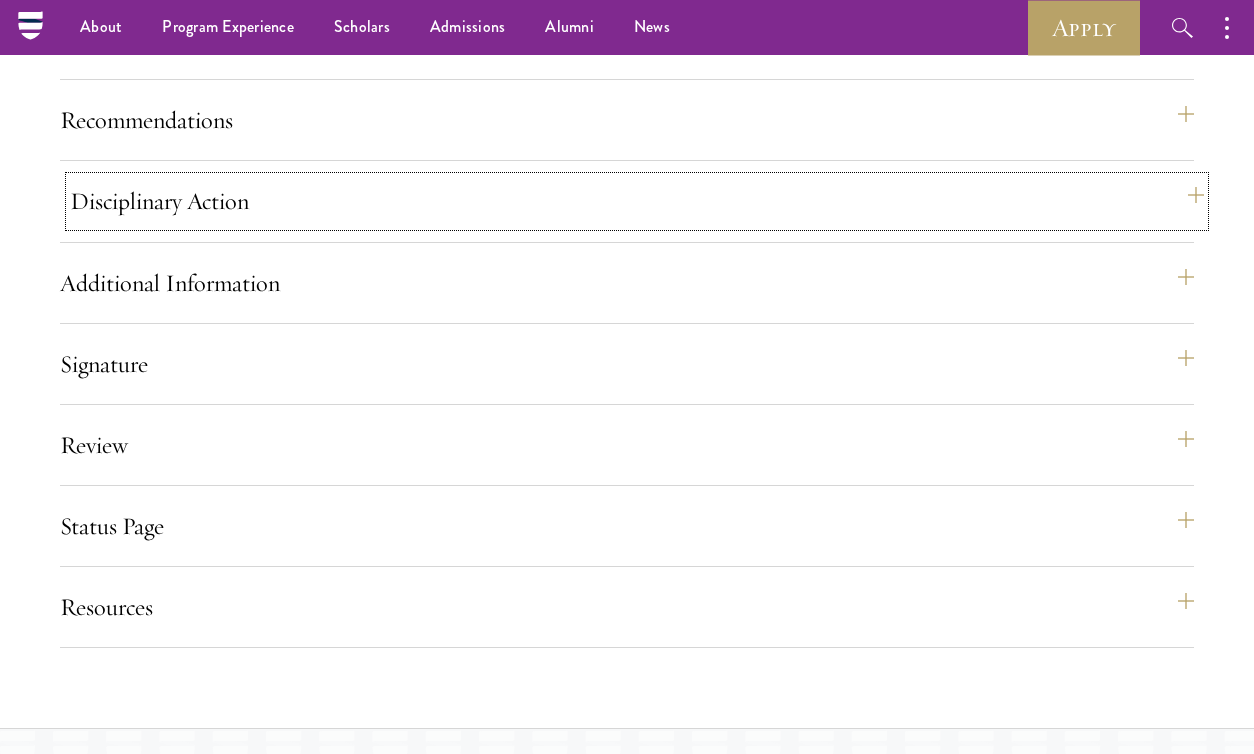 click on "Disciplinary Action" at bounding box center (637, 201) 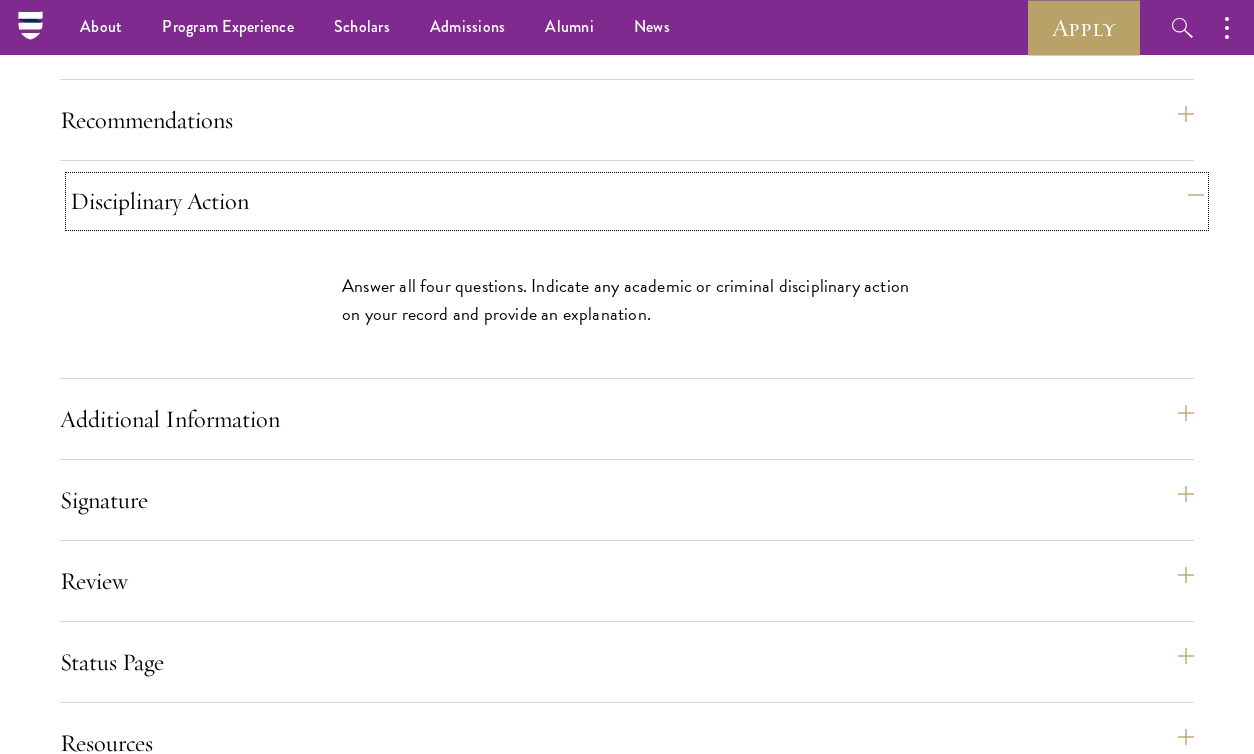 click on "Disciplinary Action" at bounding box center (637, 201) 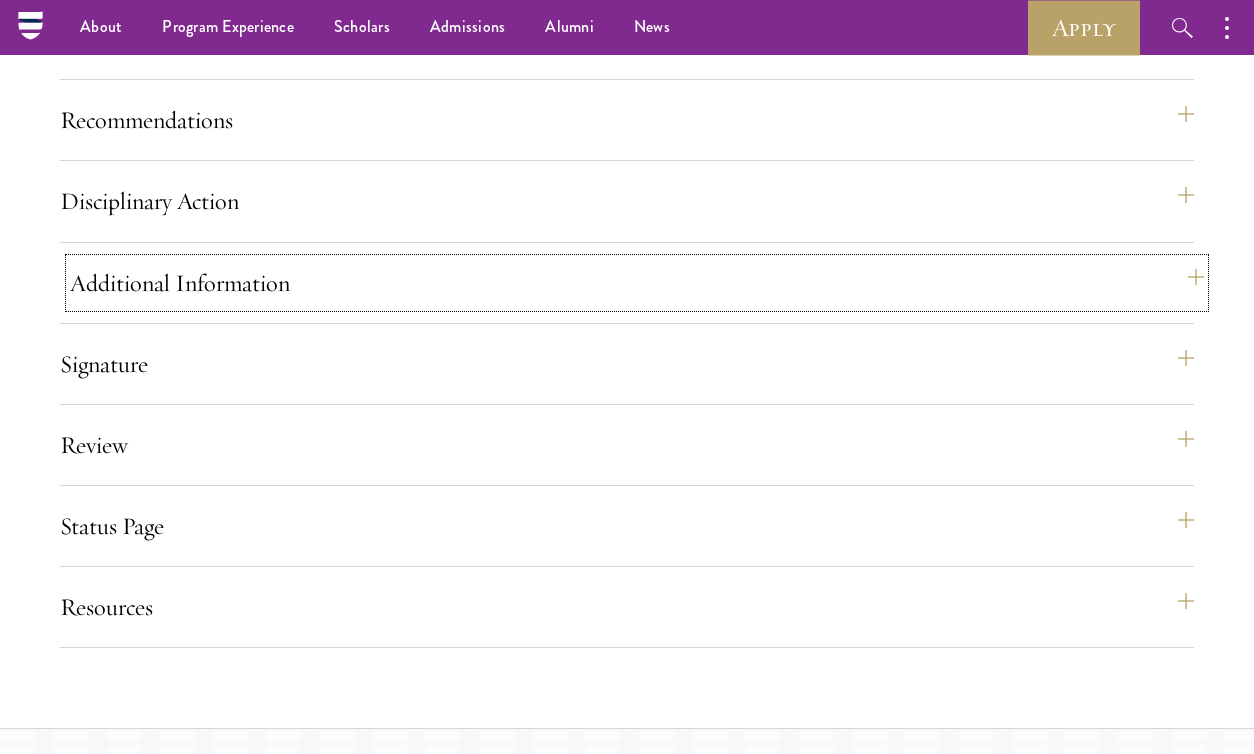 click on "Additional Information" at bounding box center [637, 283] 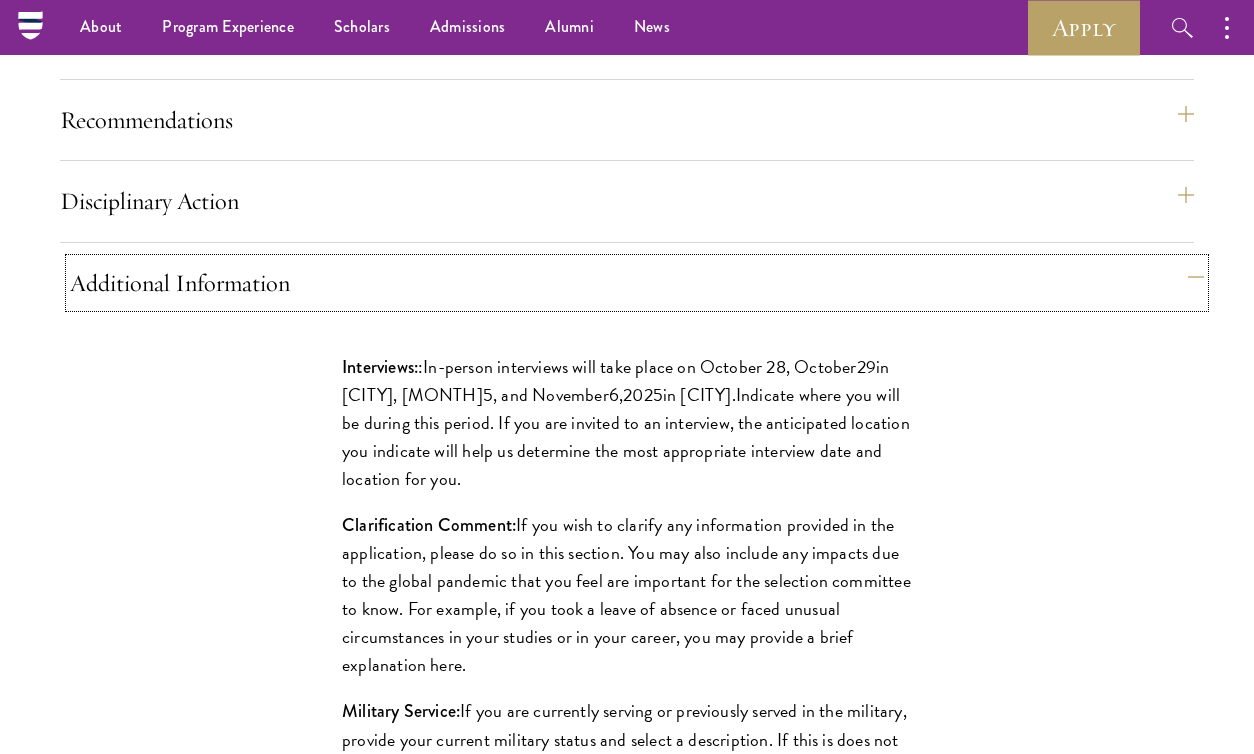 click on "Additional Information" at bounding box center [637, 283] 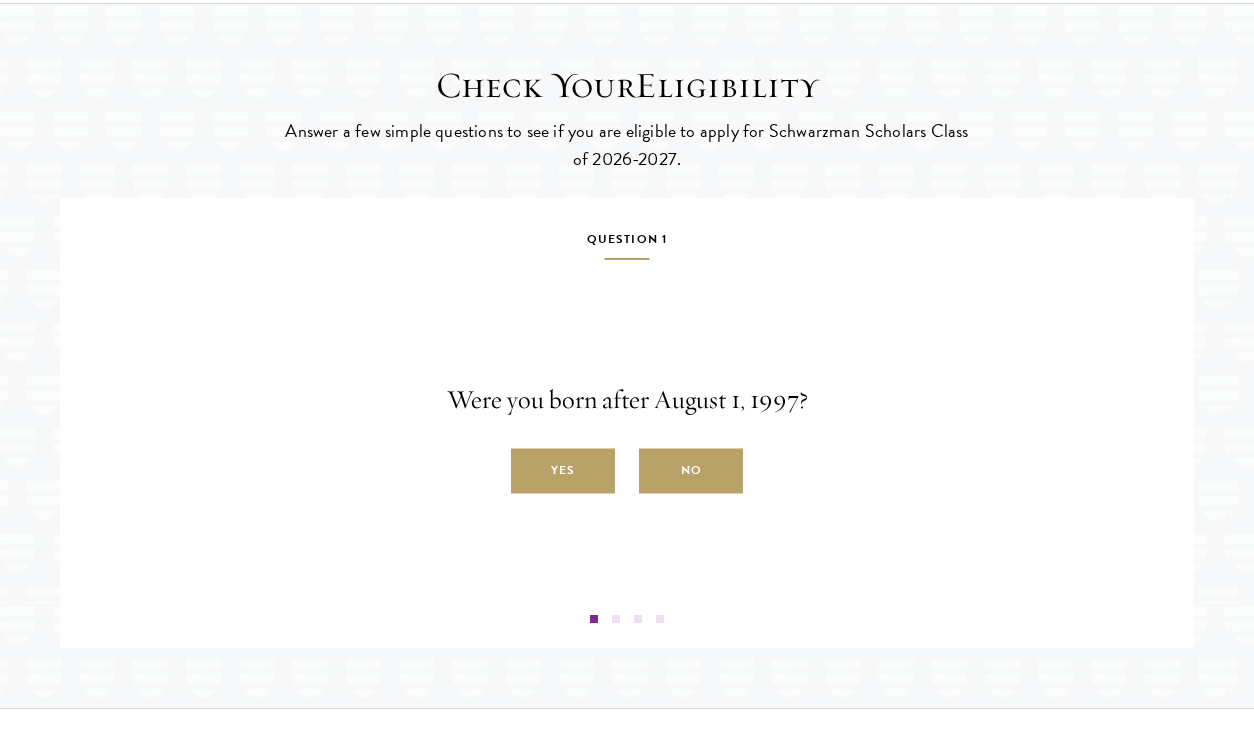 scroll, scrollTop: 3142, scrollLeft: 0, axis: vertical 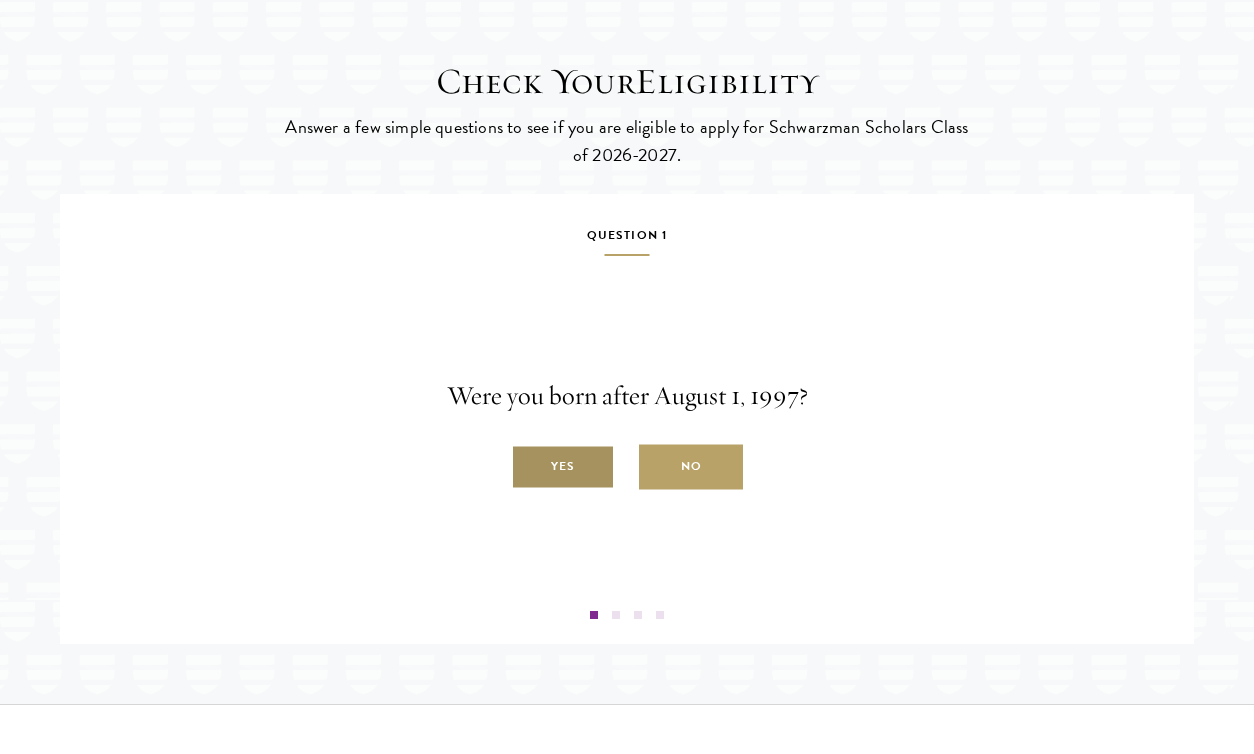 click on "Yes" at bounding box center [563, 467] 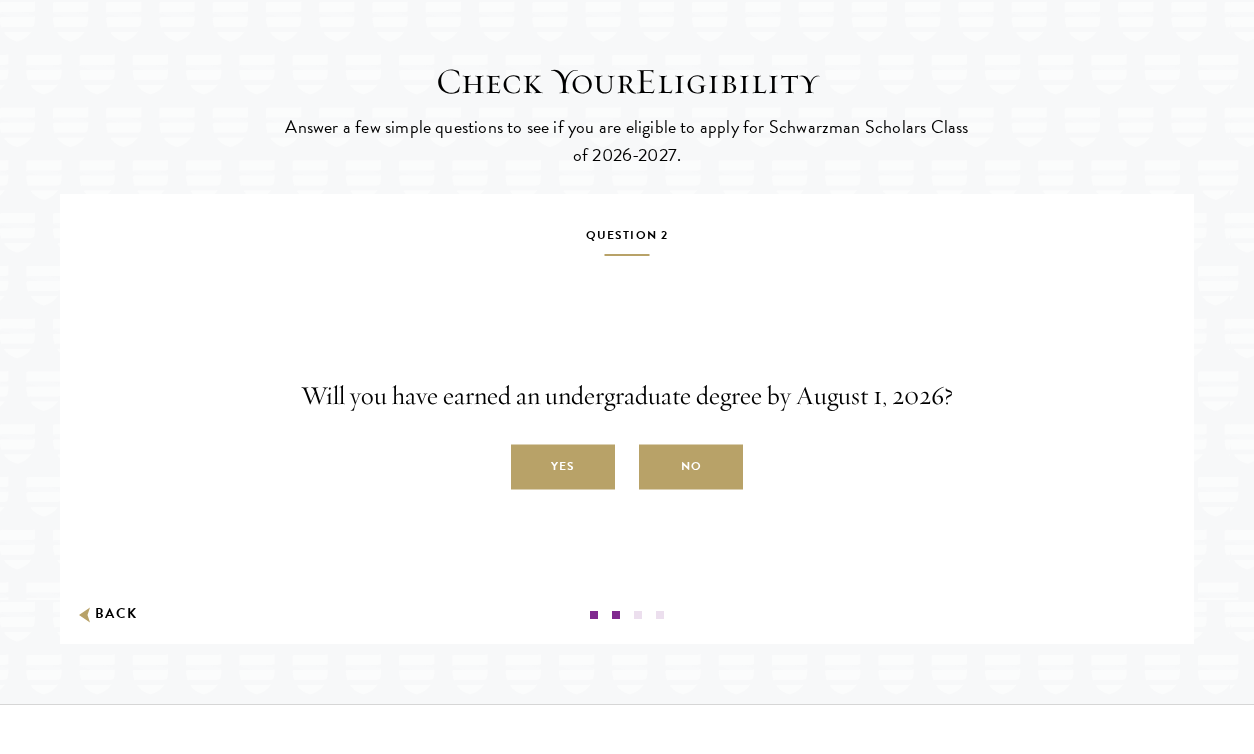 click on "Yes" at bounding box center (563, 467) 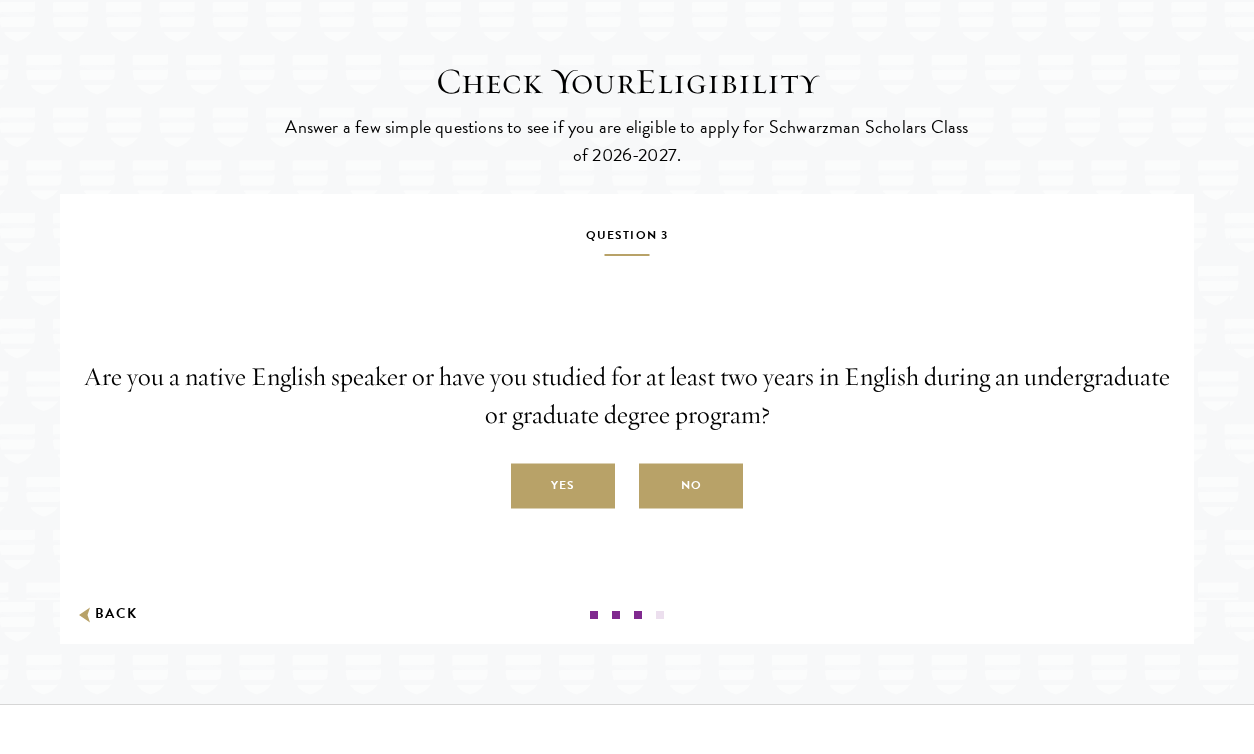 click on "Yes" at bounding box center (563, 486) 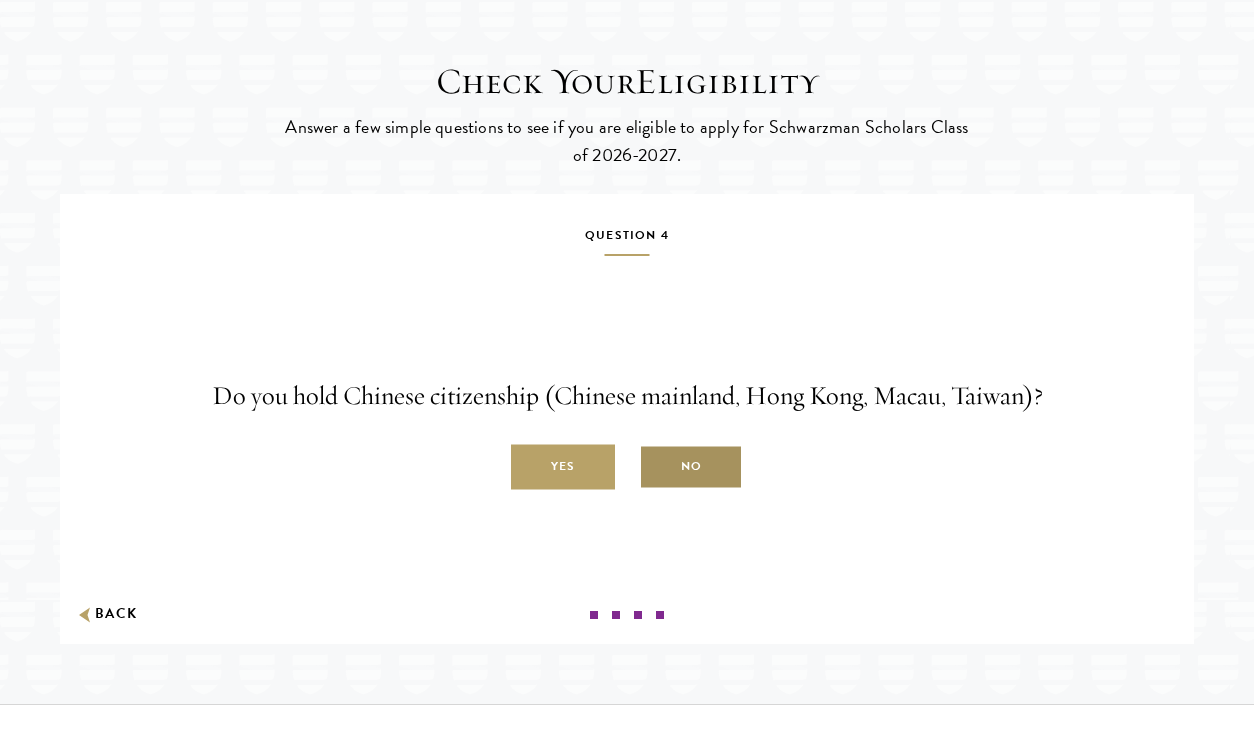 click on "No" at bounding box center [691, 467] 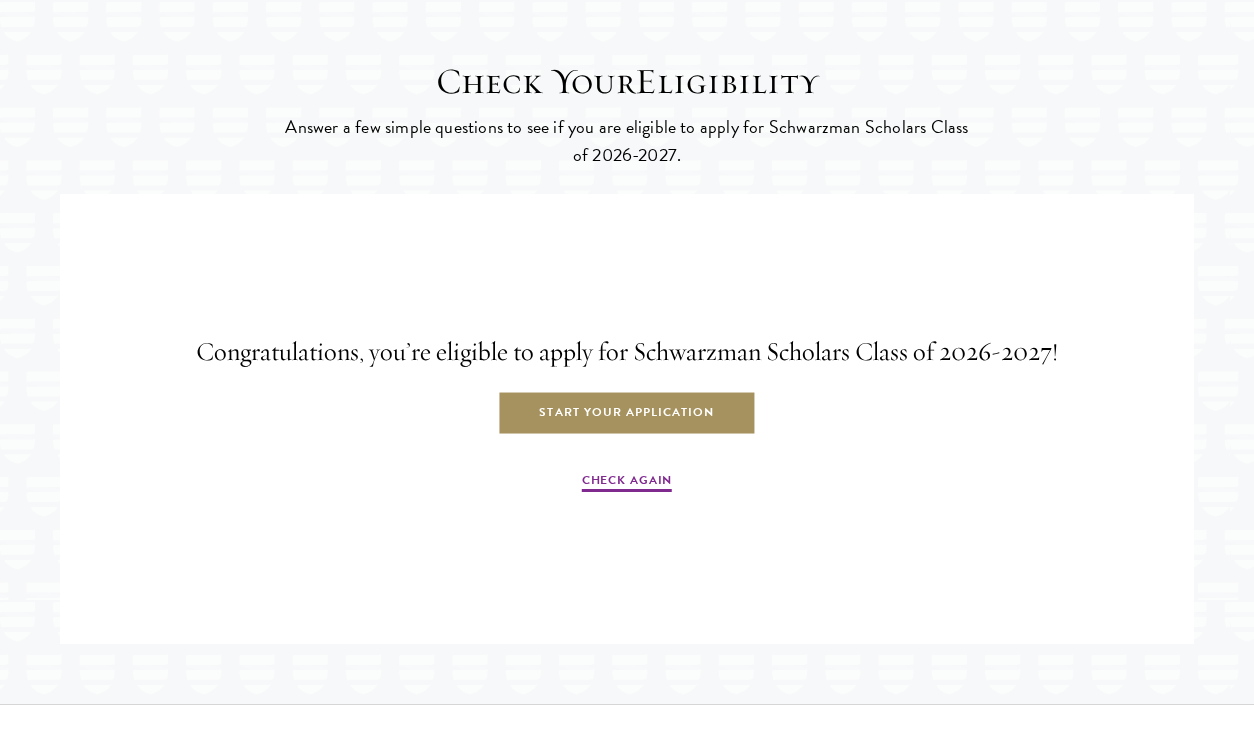 click on "Start Your Application" at bounding box center (626, 413) 